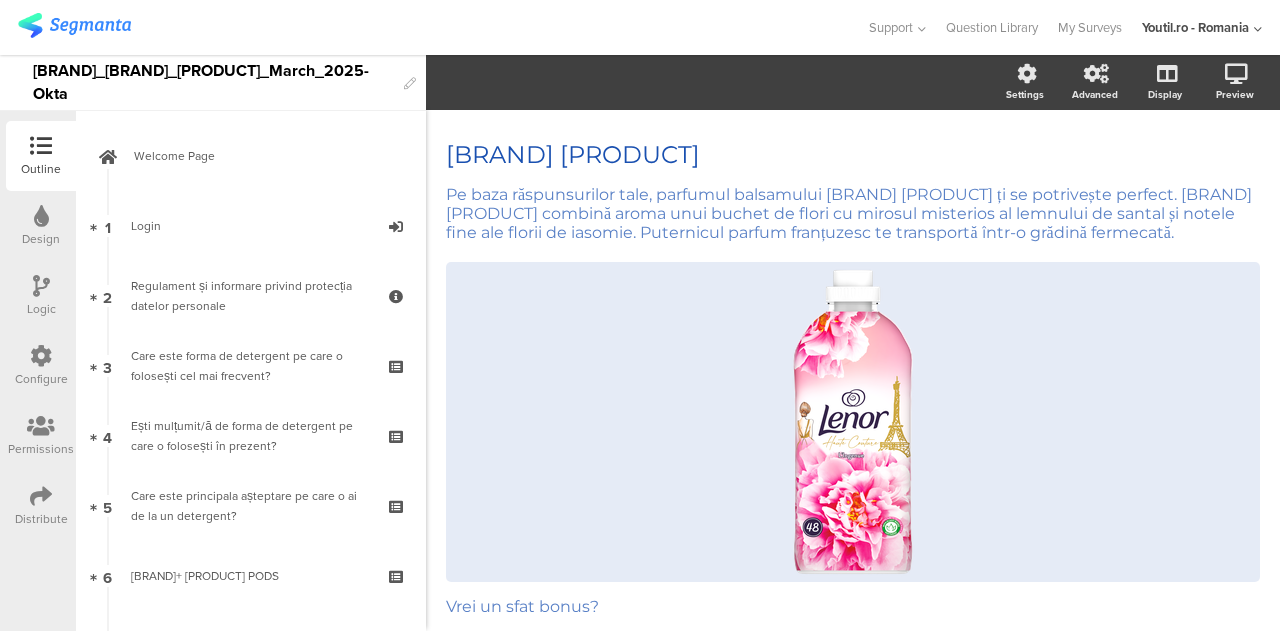 scroll, scrollTop: 0, scrollLeft: 0, axis: both 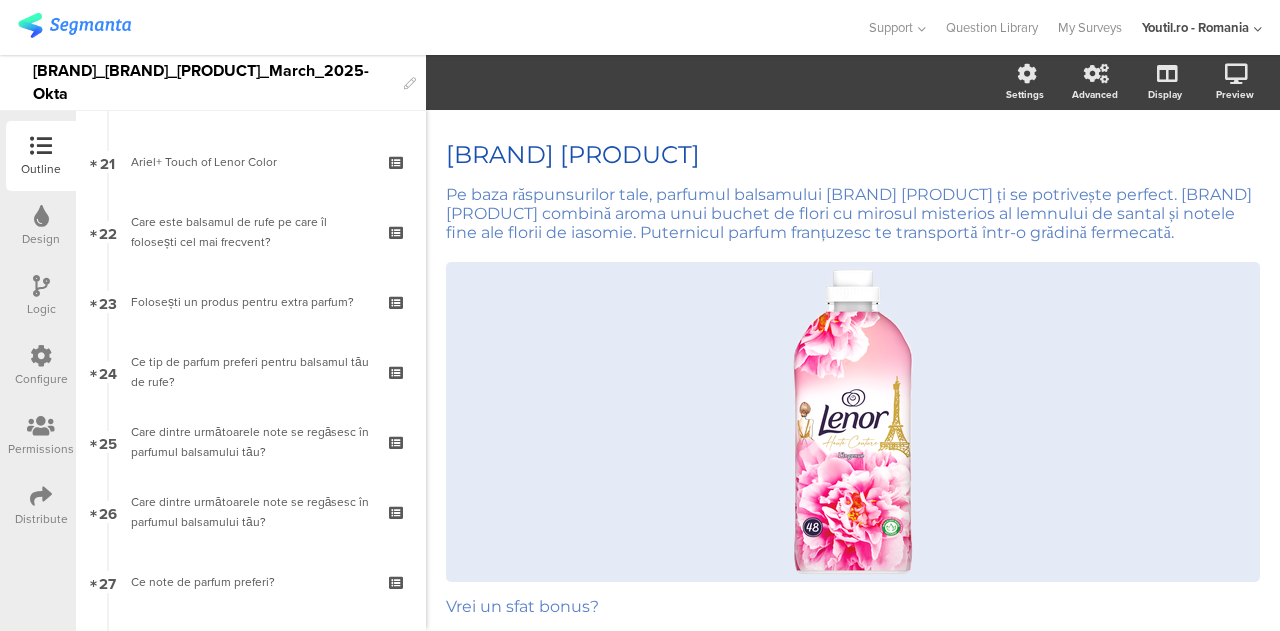 click on "Distribute" at bounding box center [41, 169] 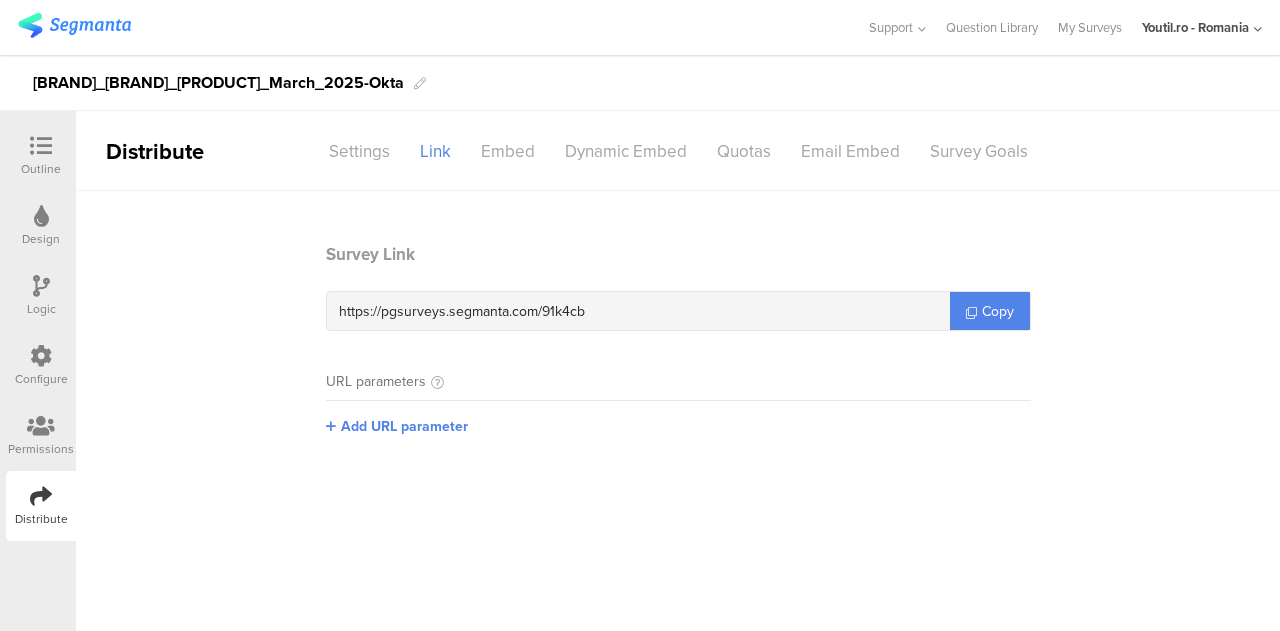 click on "https://pgsurveys.segmanta.com/91k4cb" at bounding box center [638, 311] 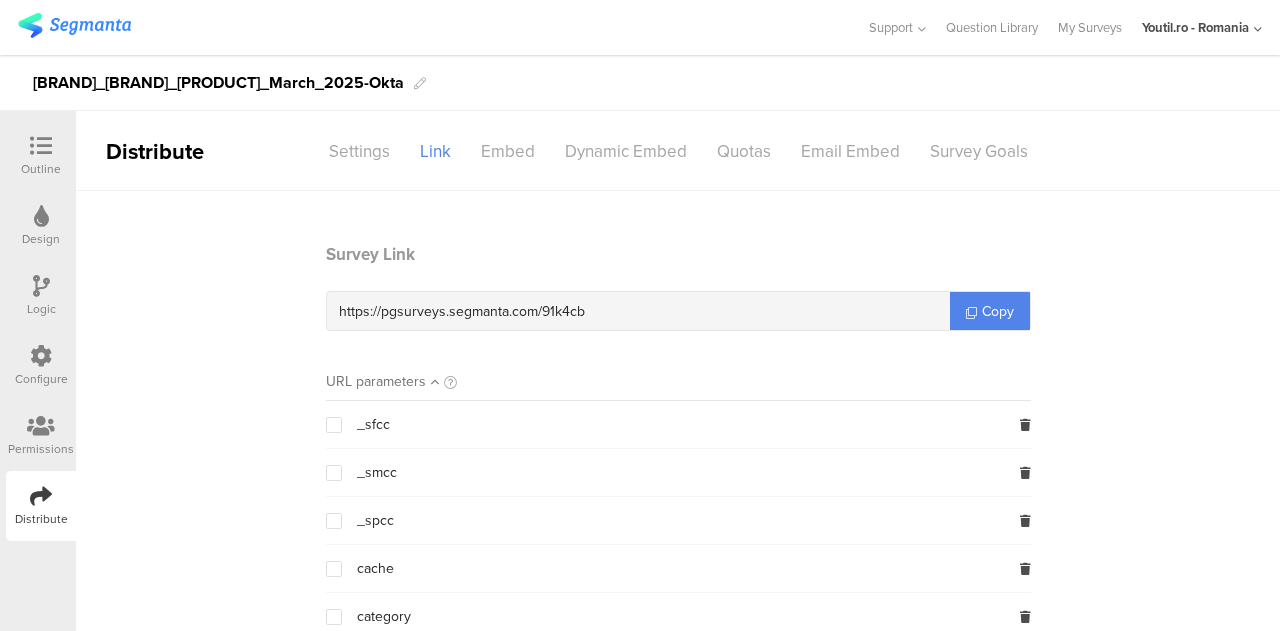 click on "https://pgsurveys.segmanta.com/91k4cb" at bounding box center [638, 311] 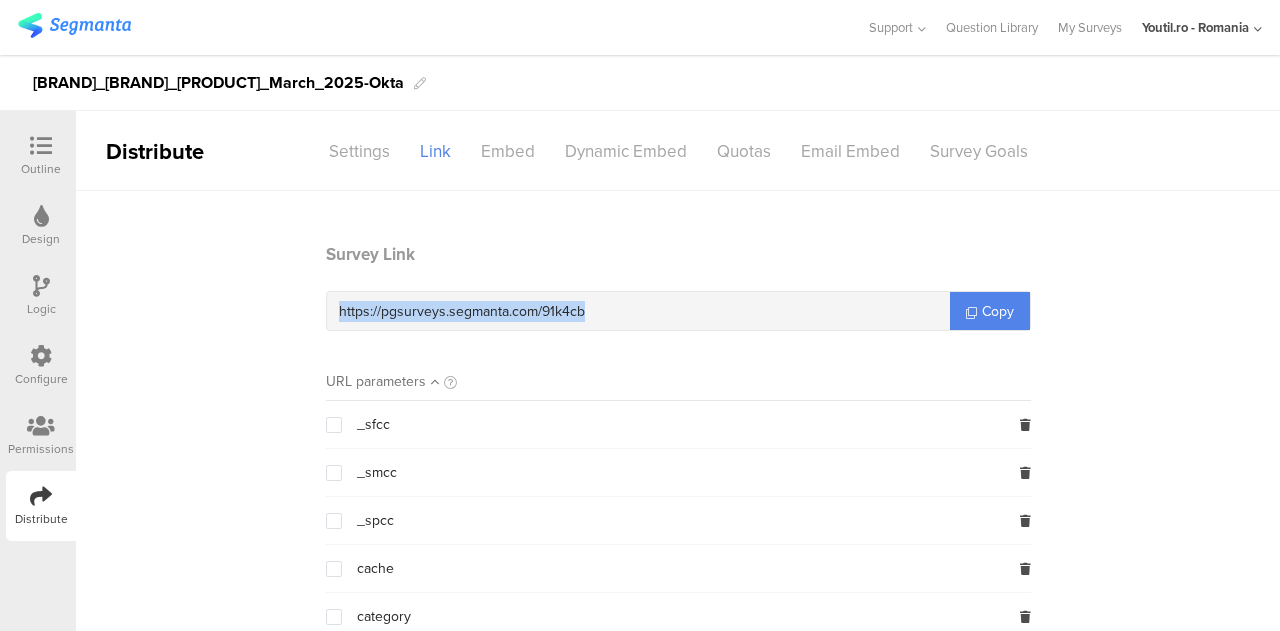 drag, startPoint x: 331, startPoint y: 311, endPoint x: 576, endPoint y: 316, distance: 245.05101 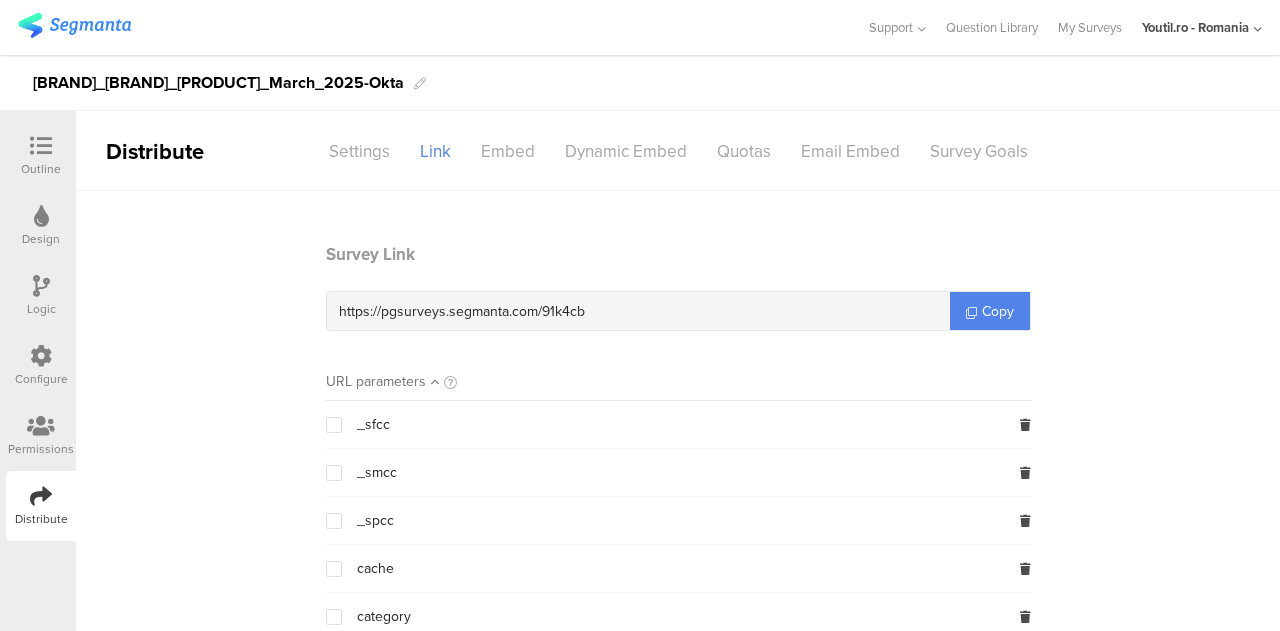 click at bounding box center (41, 147) 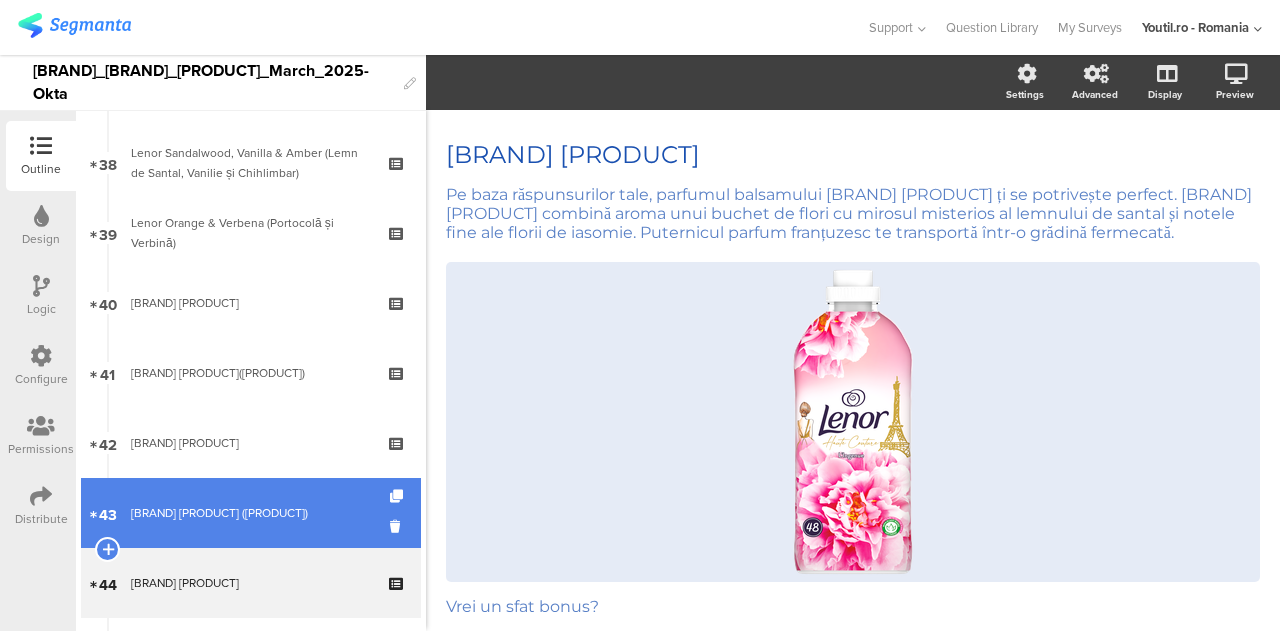 scroll, scrollTop: 2864, scrollLeft: 0, axis: vertical 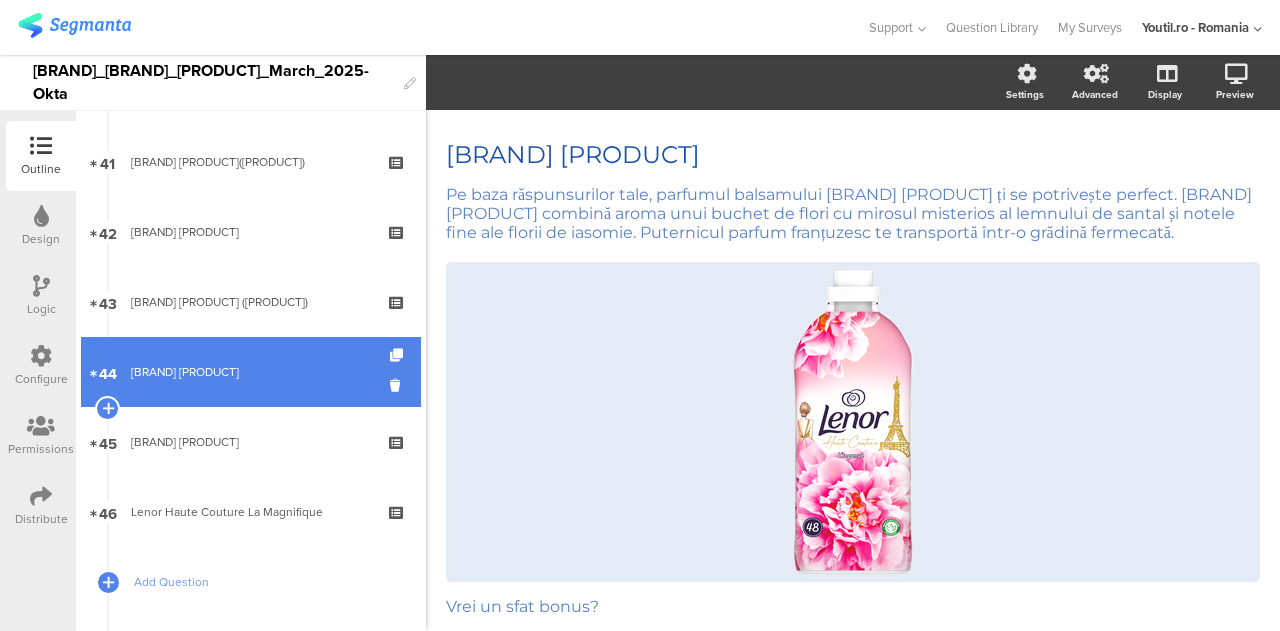 click on "[NUMBER]
[BRAND] [PRODUCT]" at bounding box center (251, 372) 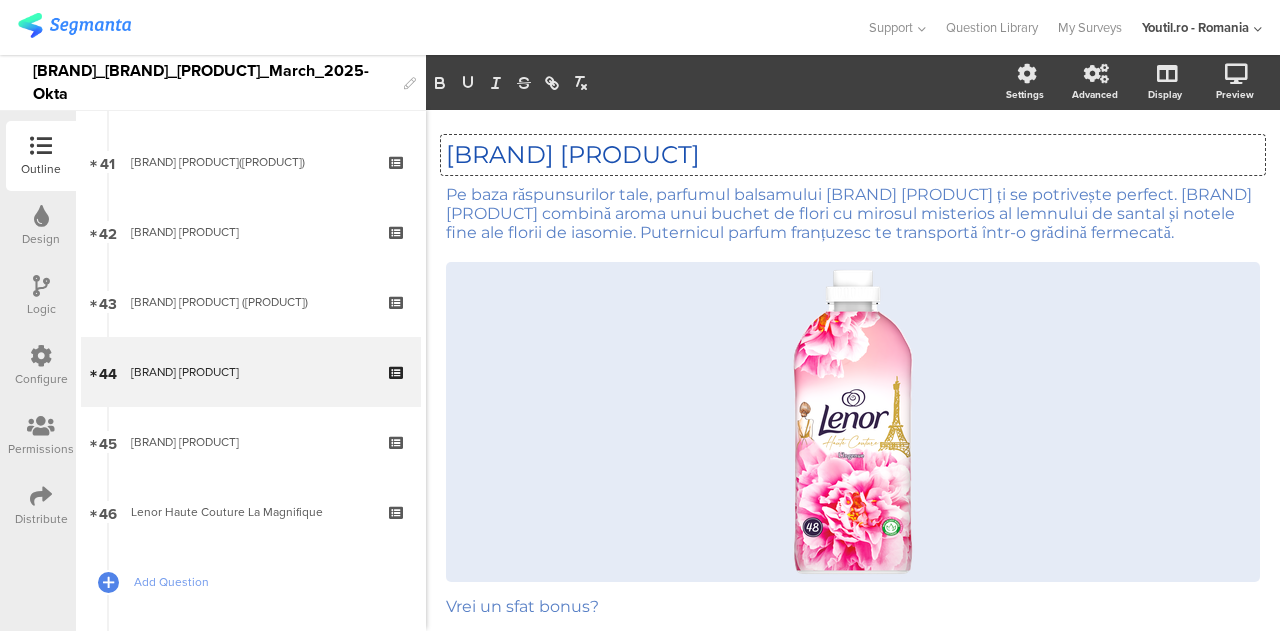 drag, startPoint x: 819, startPoint y: 159, endPoint x: 446, endPoint y: 157, distance: 373.00537 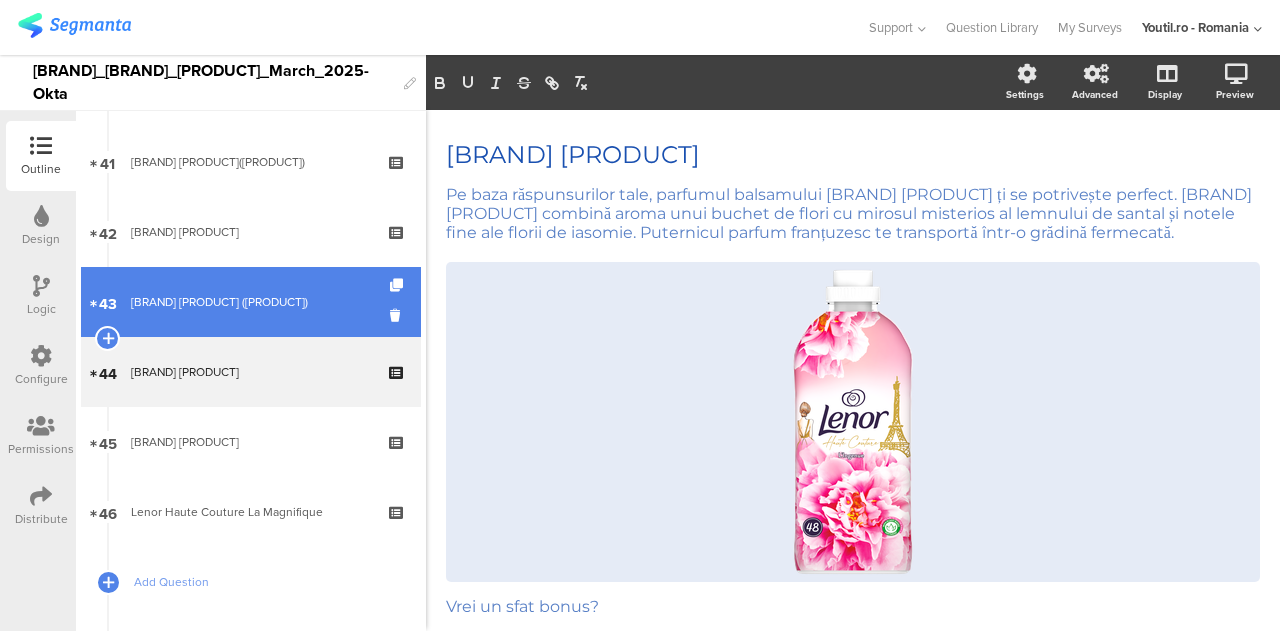 click on "[BRAND] [PRODUCT] ([PRODUCT])" at bounding box center [250, 302] 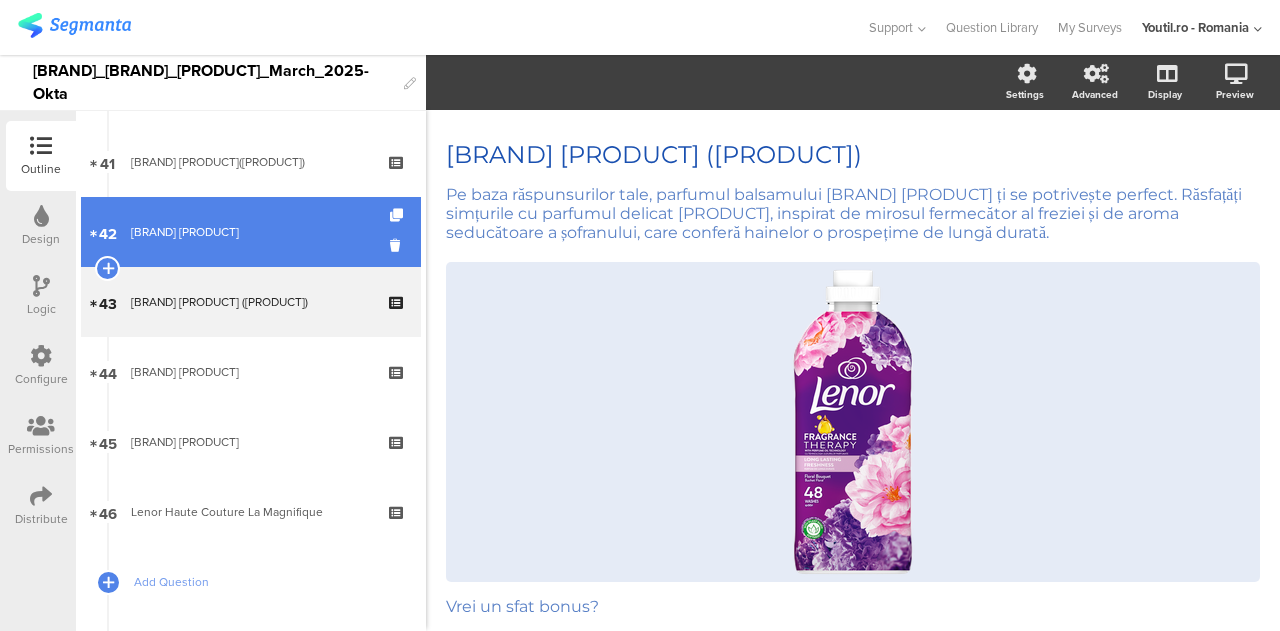 click on "[BRAND] [PRODUCT]" at bounding box center (250, 232) 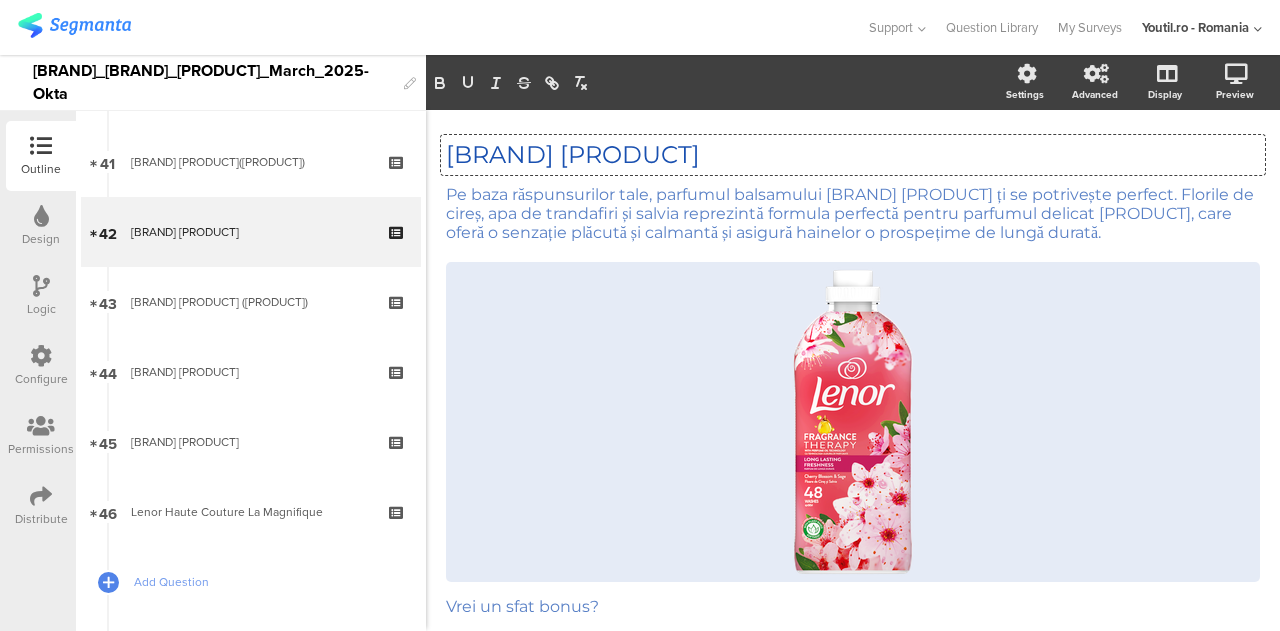 click on "Lenor Cherry Blossom & Sage (Flori de Cireș și Salvie)
Lenor Cherry Blossom & Sage (Flori de Cireș și Salvie)
Lenor Cherry Blossom & Sage (Flori de Cireș și Salvie)" at bounding box center [853, 155] 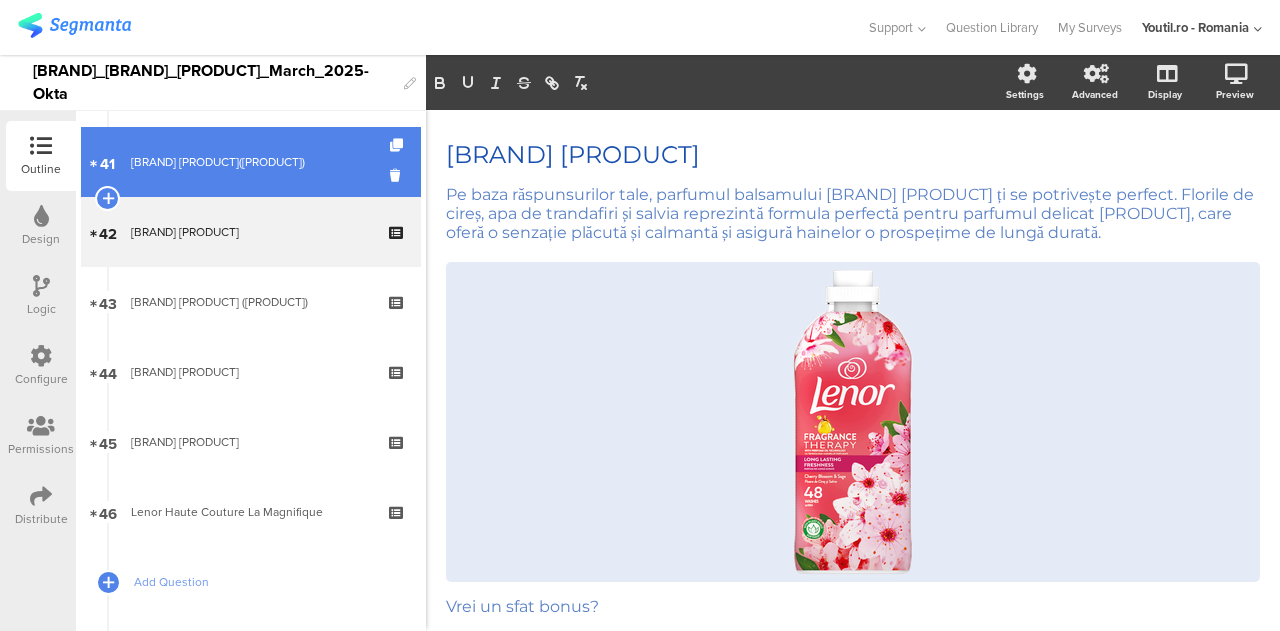 click on "[BRAND] [PRODUCT]([PRODUCT])" at bounding box center (250, 162) 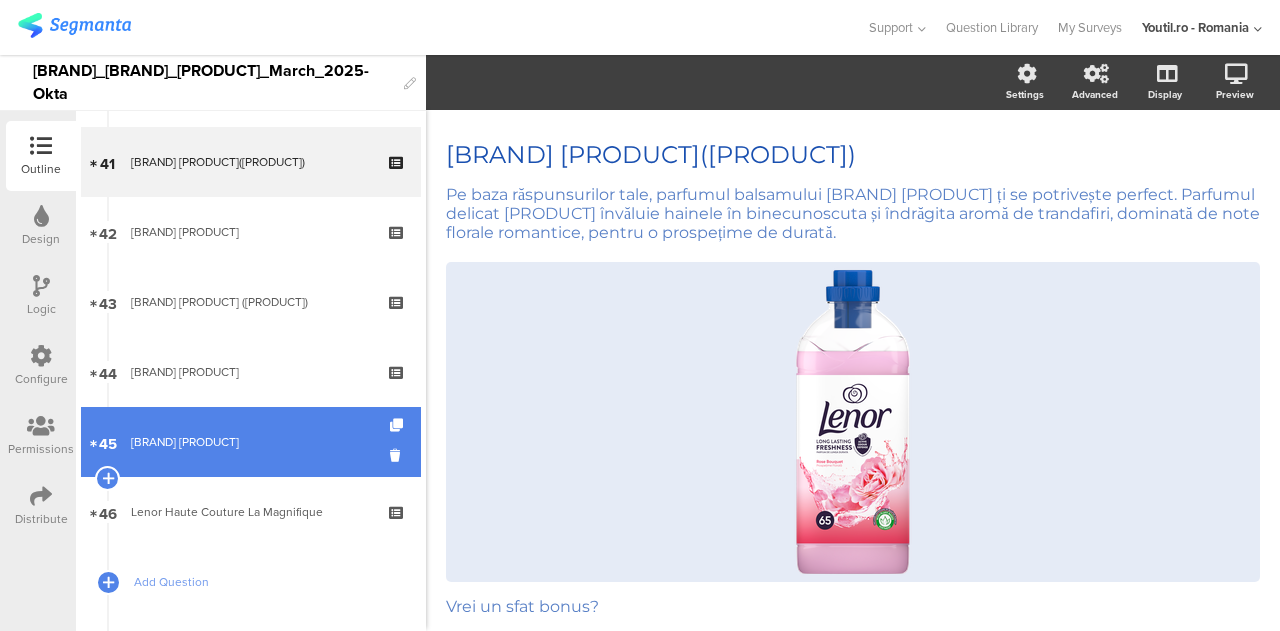 scroll, scrollTop: 2764, scrollLeft: 0, axis: vertical 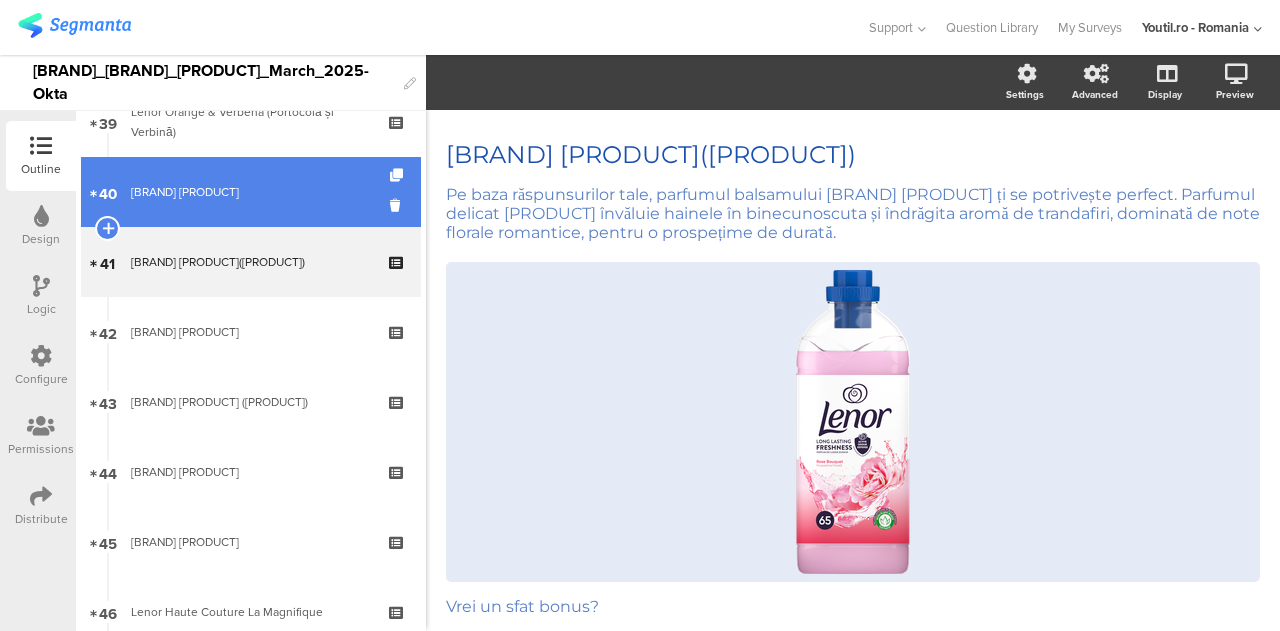 click on "[BRAND] [PRODUCT]" at bounding box center [250, 192] 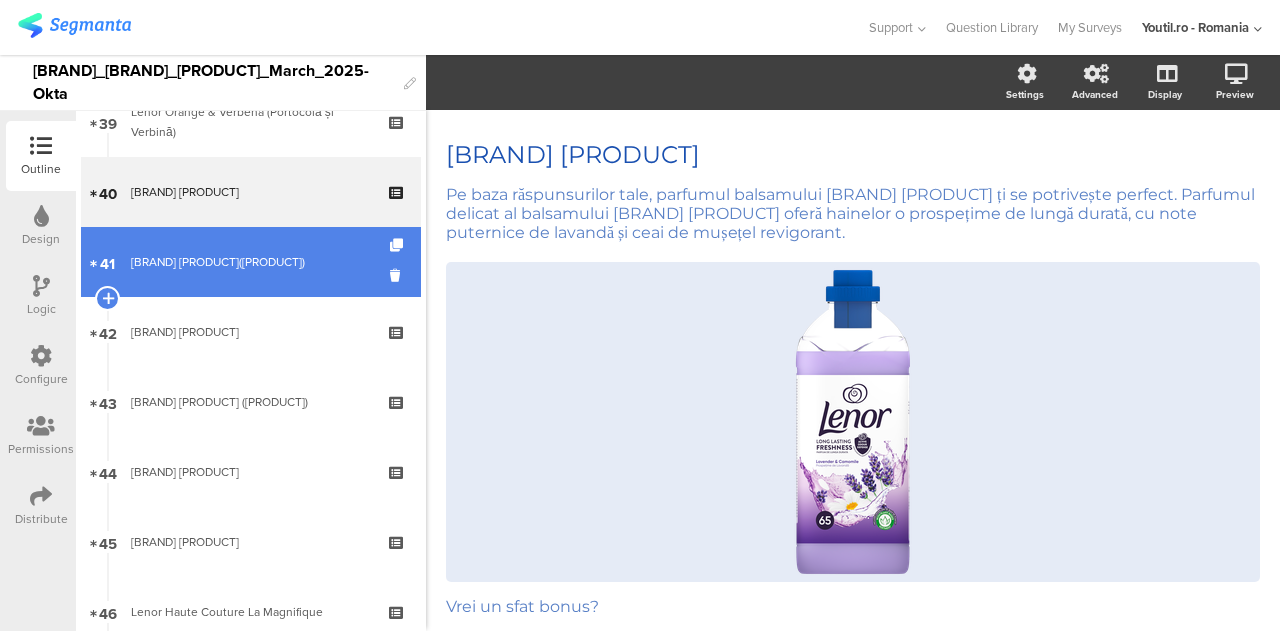 scroll, scrollTop: 2564, scrollLeft: 0, axis: vertical 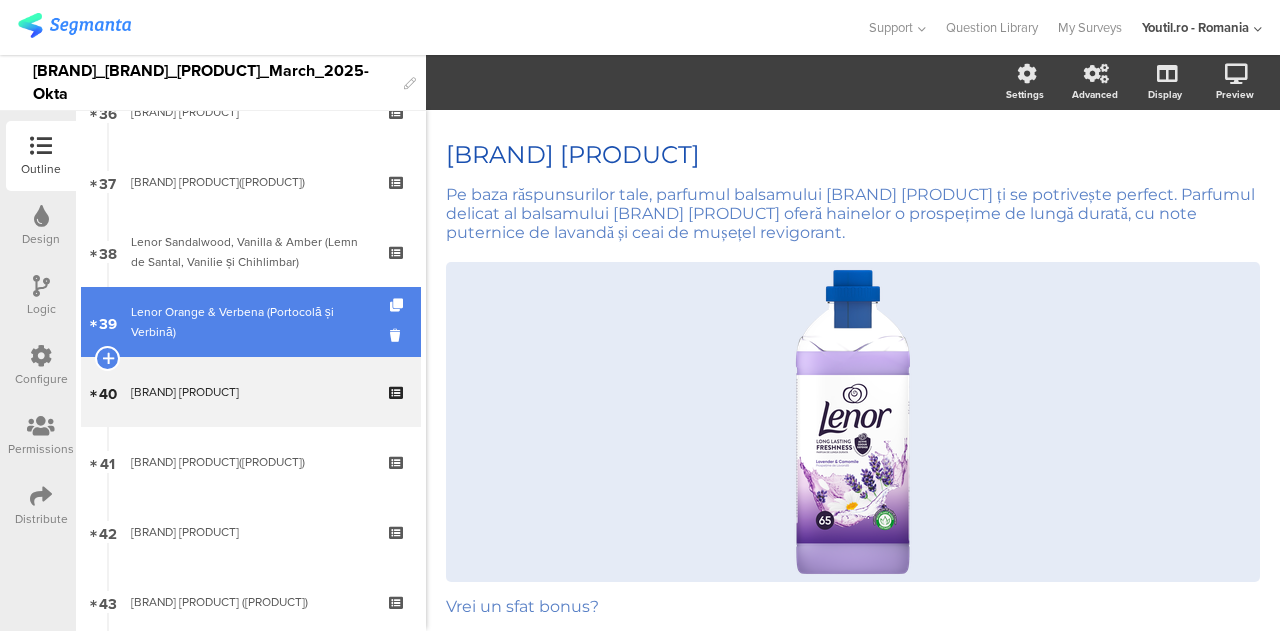 click on "Lenor Orange & Verbena (Portocolă și Verbină)" at bounding box center (250, 322) 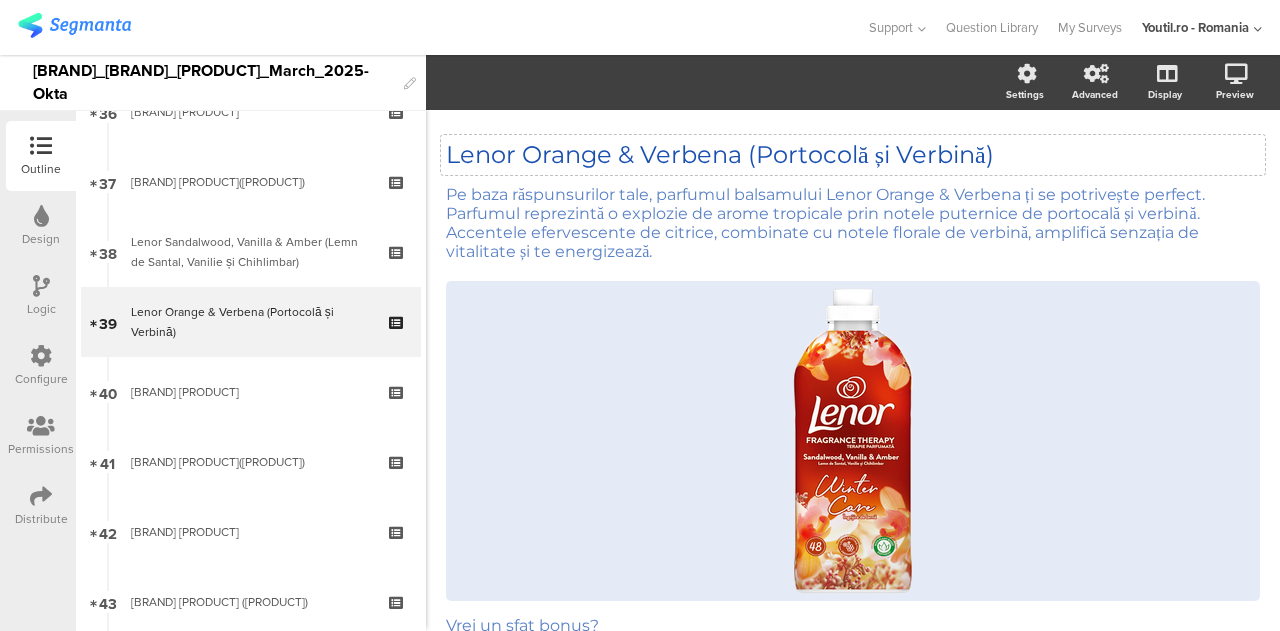click on "[BRAND] [PRODUCT]
[BRAND] [PRODUCT]" at bounding box center [853, 155] 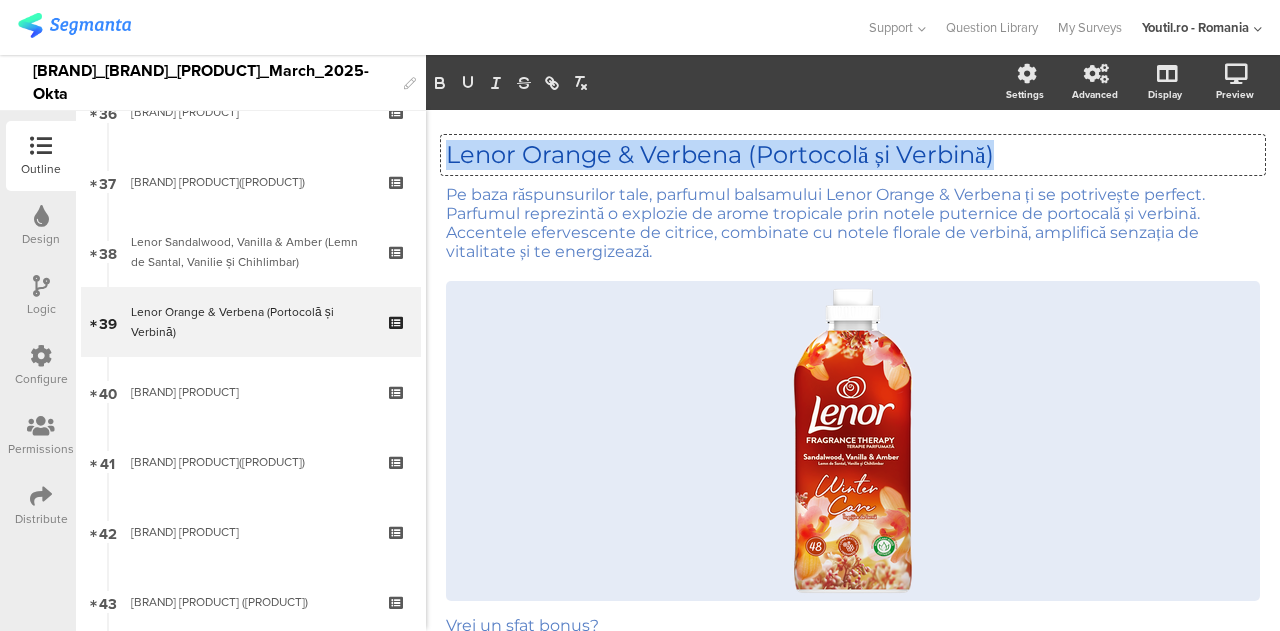 drag, startPoint x: 1016, startPoint y: 149, endPoint x: 428, endPoint y: 153, distance: 588.0136 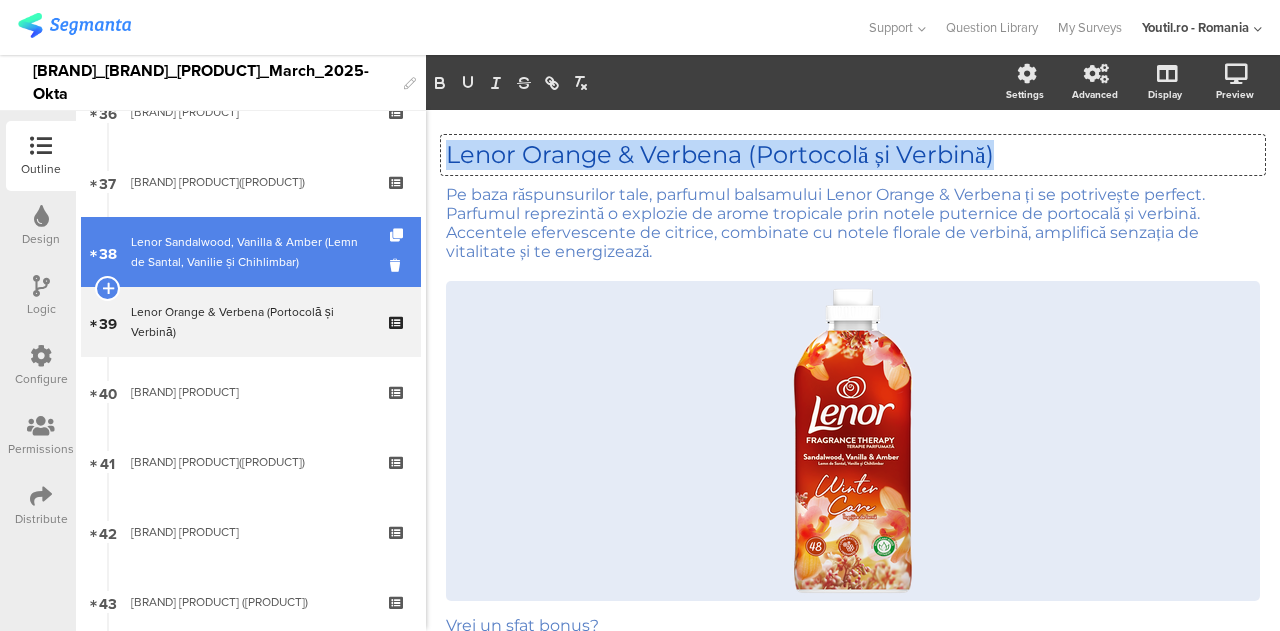 click on "Lenor Sandalwood, Vanilla & Amber (Lemn de Santal, Vanilie și Chihlimbar)" at bounding box center [250, 252] 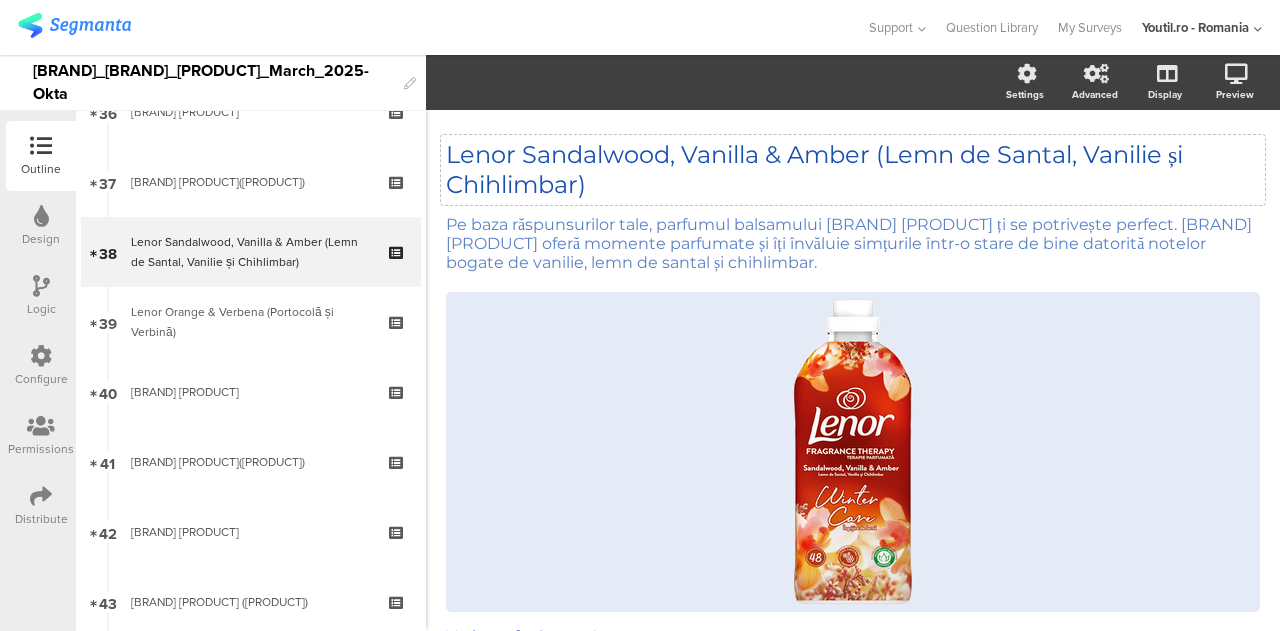 click on "Lenor Sandalwood, Vanilla & Amber (Lemn de Santal, Vanilie și Chihlimbar)" at bounding box center (853, 170) 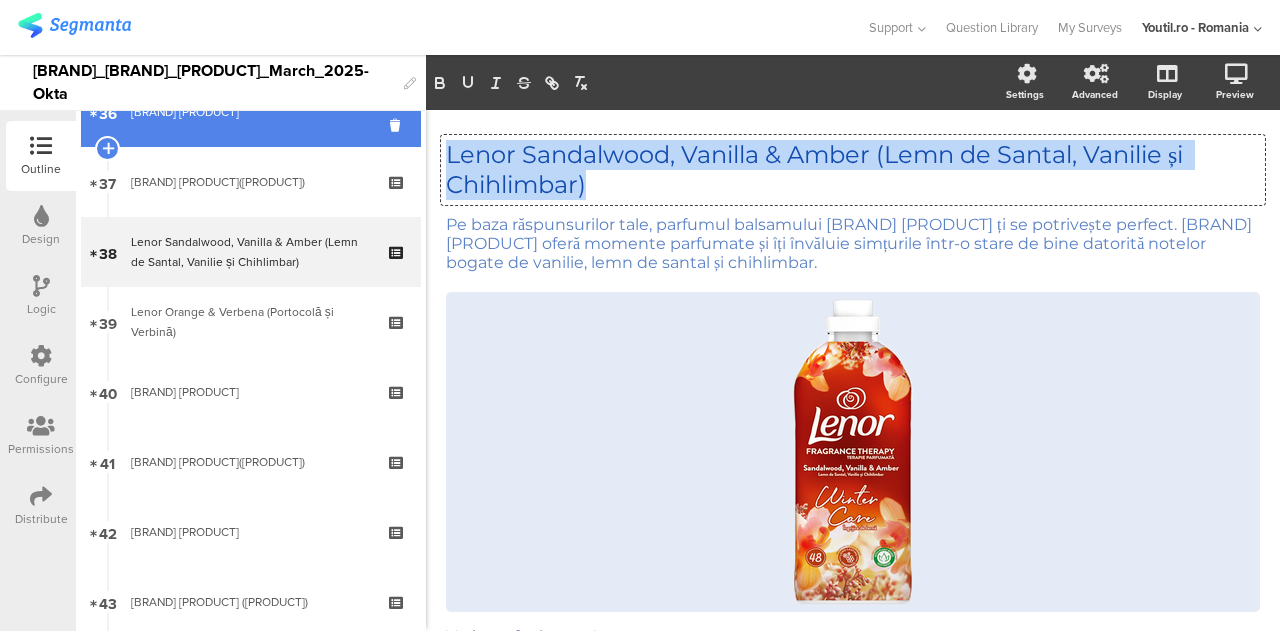 drag, startPoint x: 604, startPoint y: 185, endPoint x: 403, endPoint y: 141, distance: 205.75957 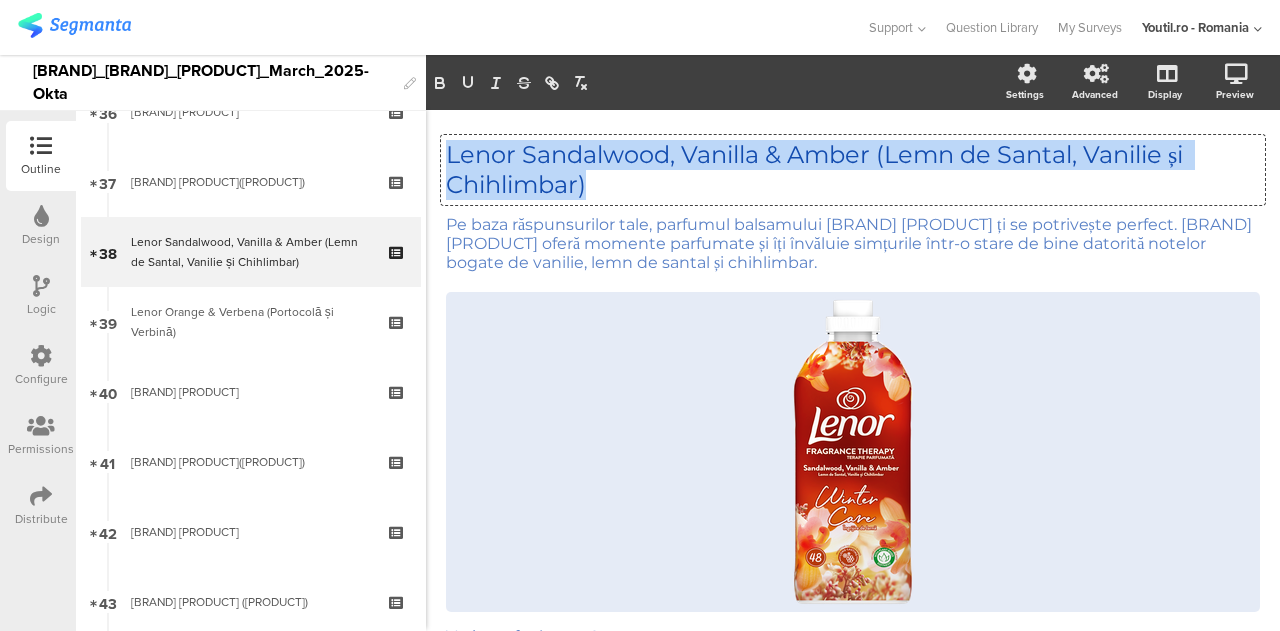 click on "Lenor Sandalwood, Vanilla & Amber (Lemn de Santal, Vanilie și Chihlimbar)" at bounding box center [853, 170] 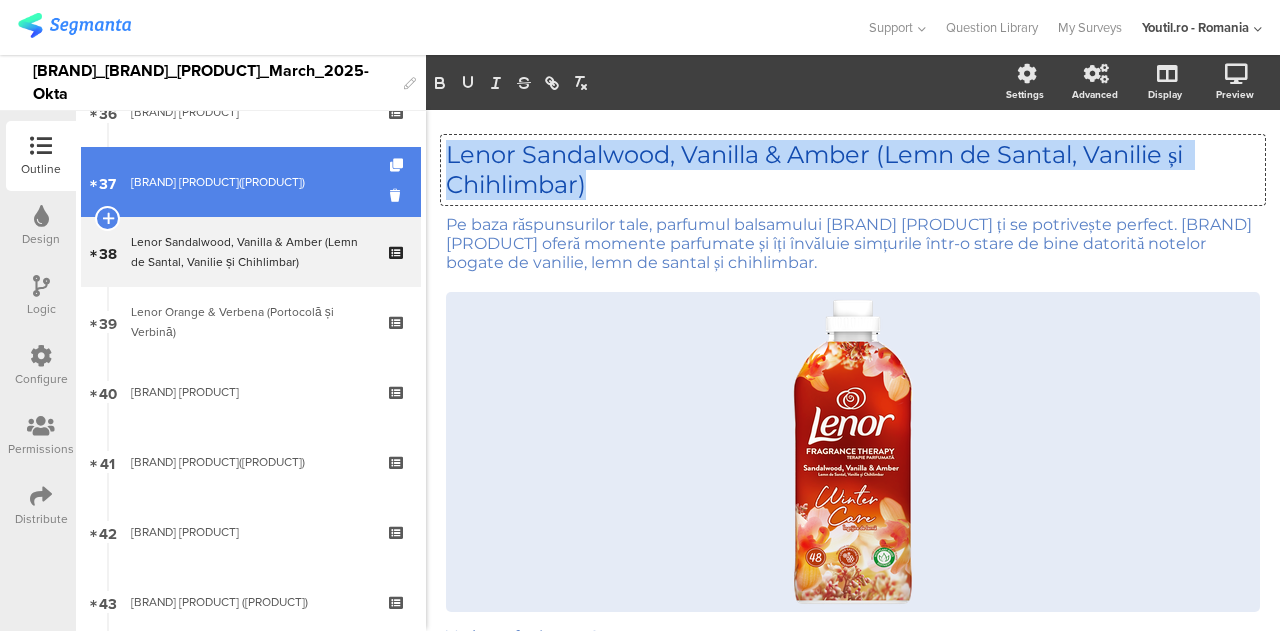 click on "[BRAND] [PRODUCT]([PRODUCT])" at bounding box center [250, 182] 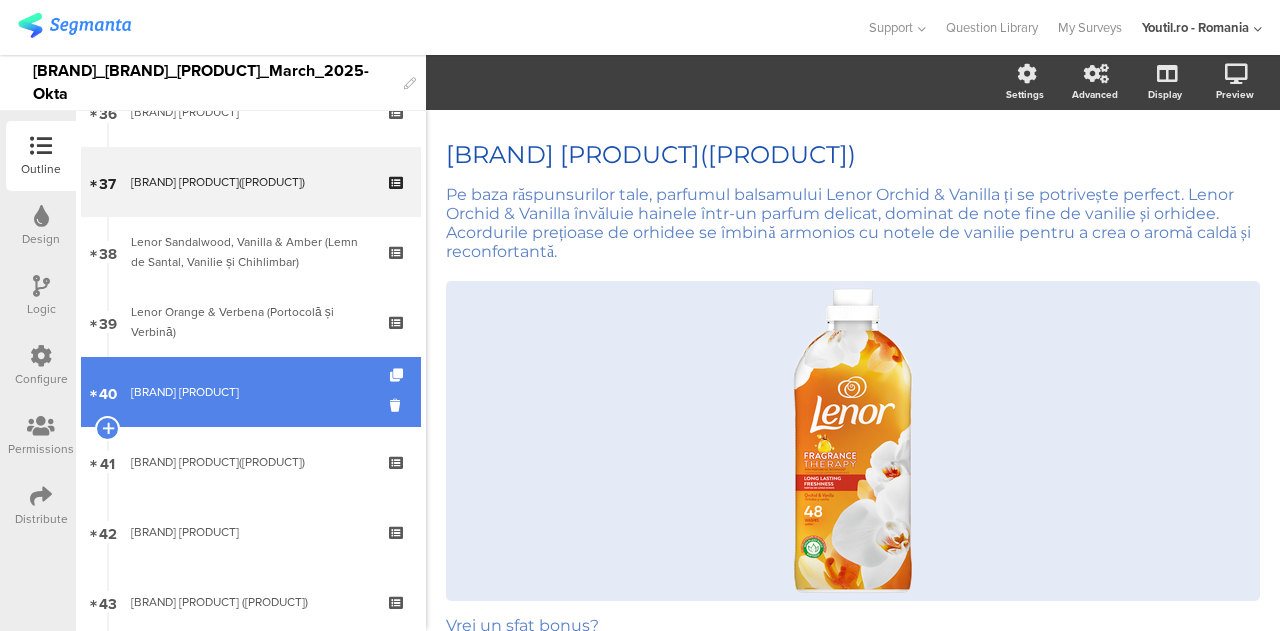 scroll, scrollTop: 2364, scrollLeft: 0, axis: vertical 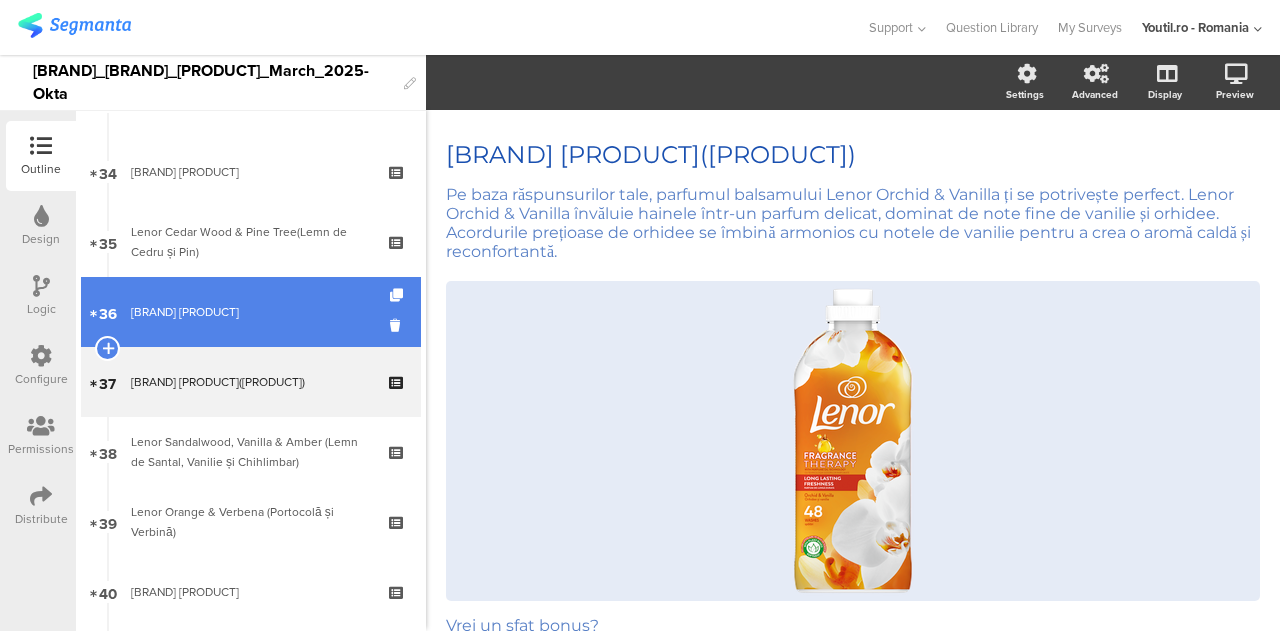 click on "36
[BRAND] [PRODUCT]" at bounding box center [251, 312] 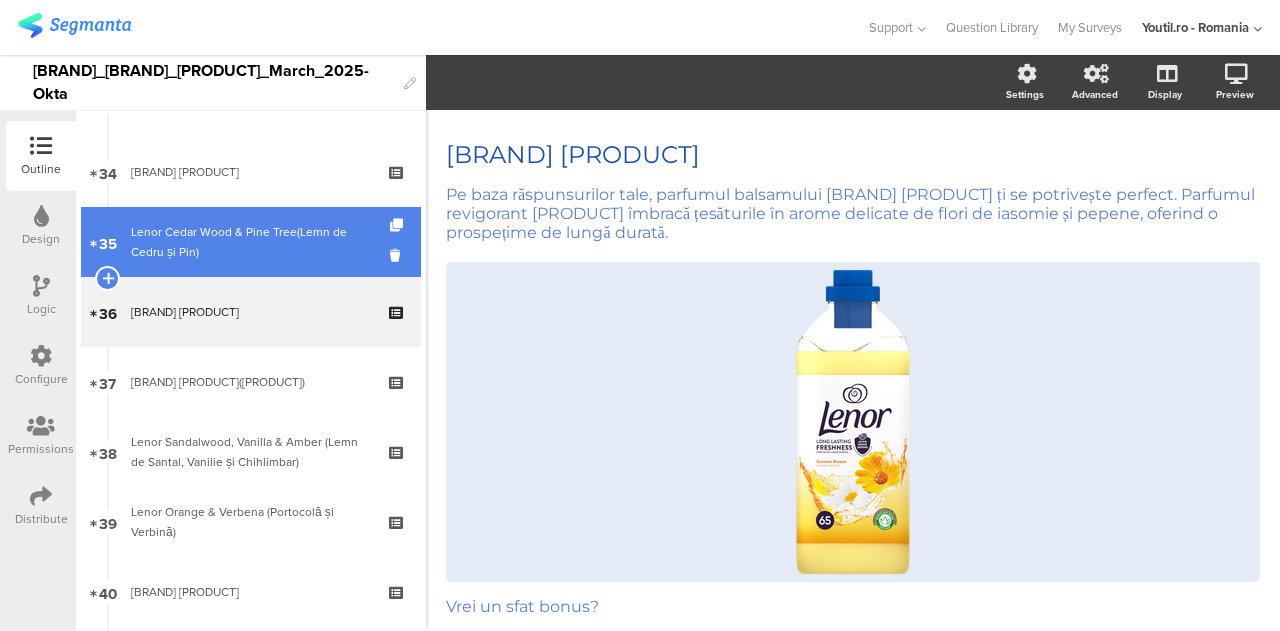 click on "Lenor Cedar Wood & Pine Tree(Lemn de Cedru și Pin)" at bounding box center [250, 242] 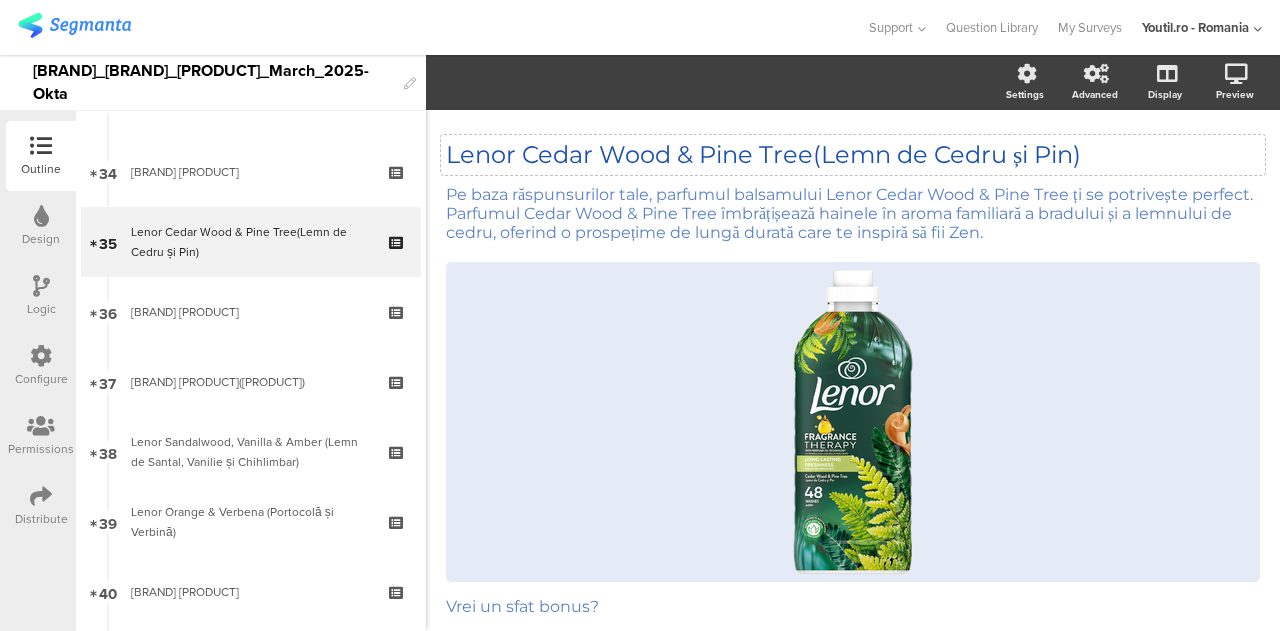 click on "Lenor Cedar Wood & Pine Tree(Lemn de Cedru și Pin)" at bounding box center (853, 155) 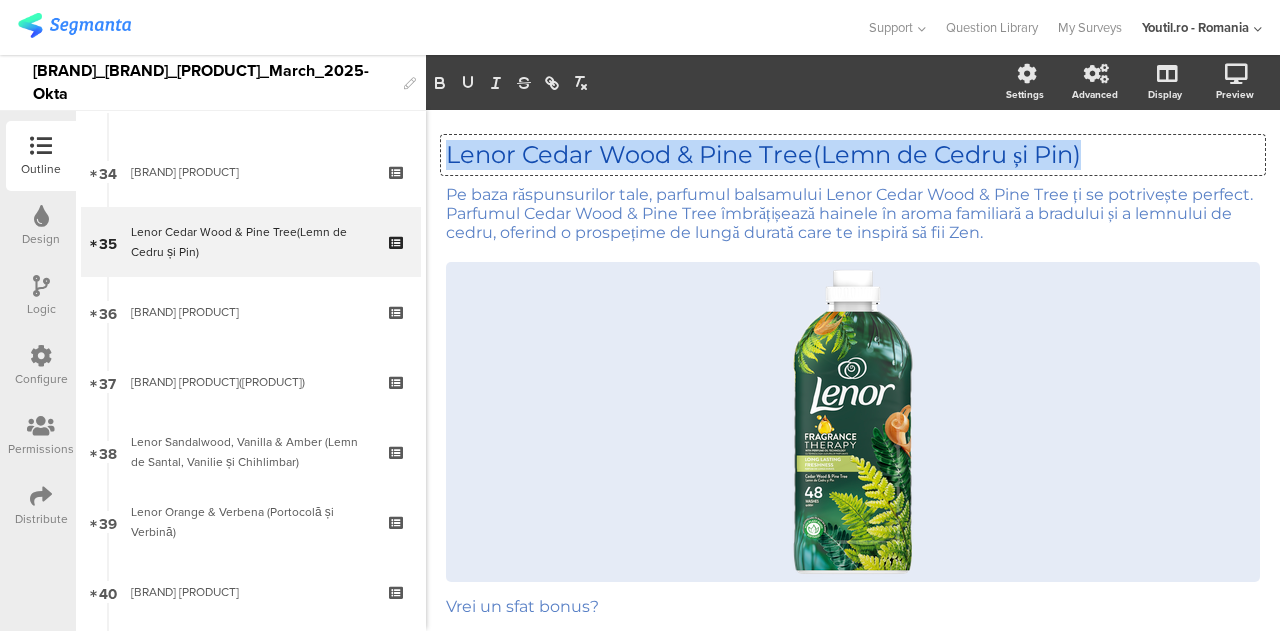 drag, startPoint x: 1106, startPoint y: 163, endPoint x: 428, endPoint y: 149, distance: 678.14453 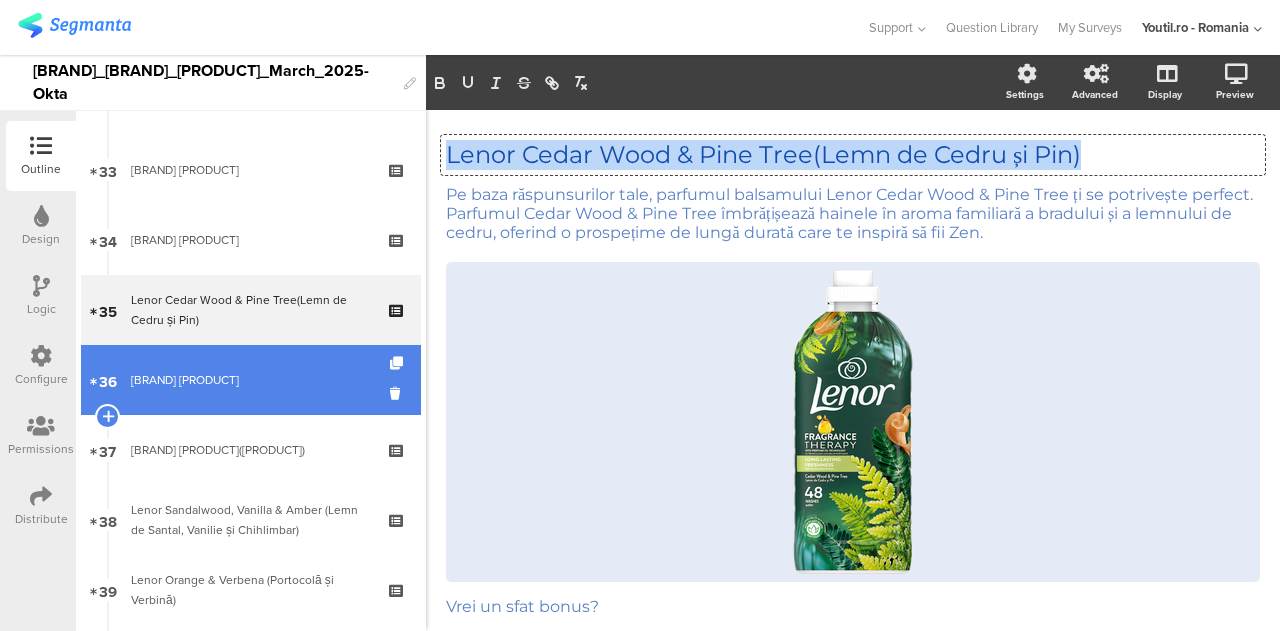 scroll, scrollTop: 2264, scrollLeft: 0, axis: vertical 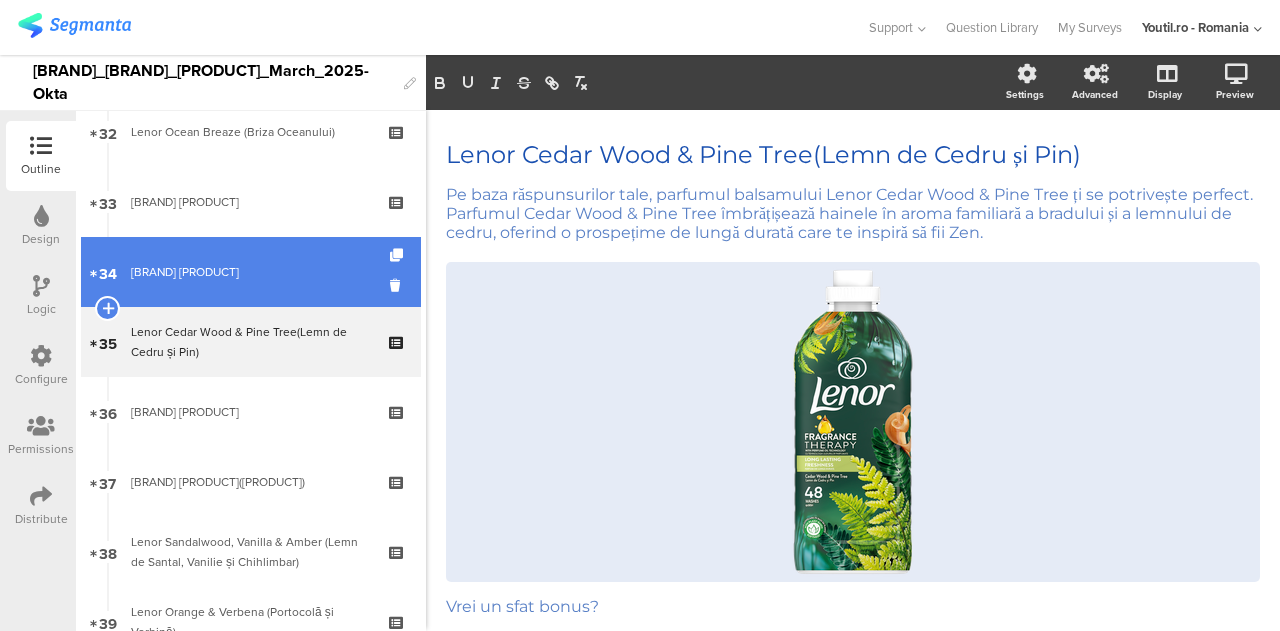 click on "[BRAND] [PRODUCT]" at bounding box center [250, 272] 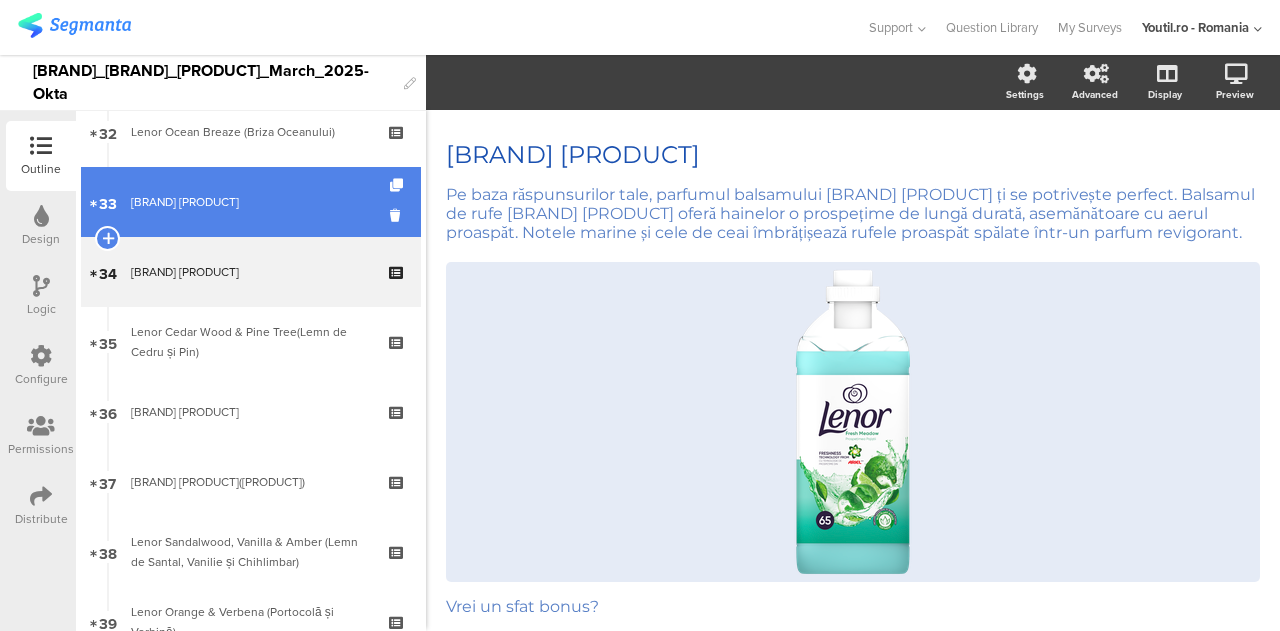 click on "[BRAND] [PRODUCT]" at bounding box center [250, 202] 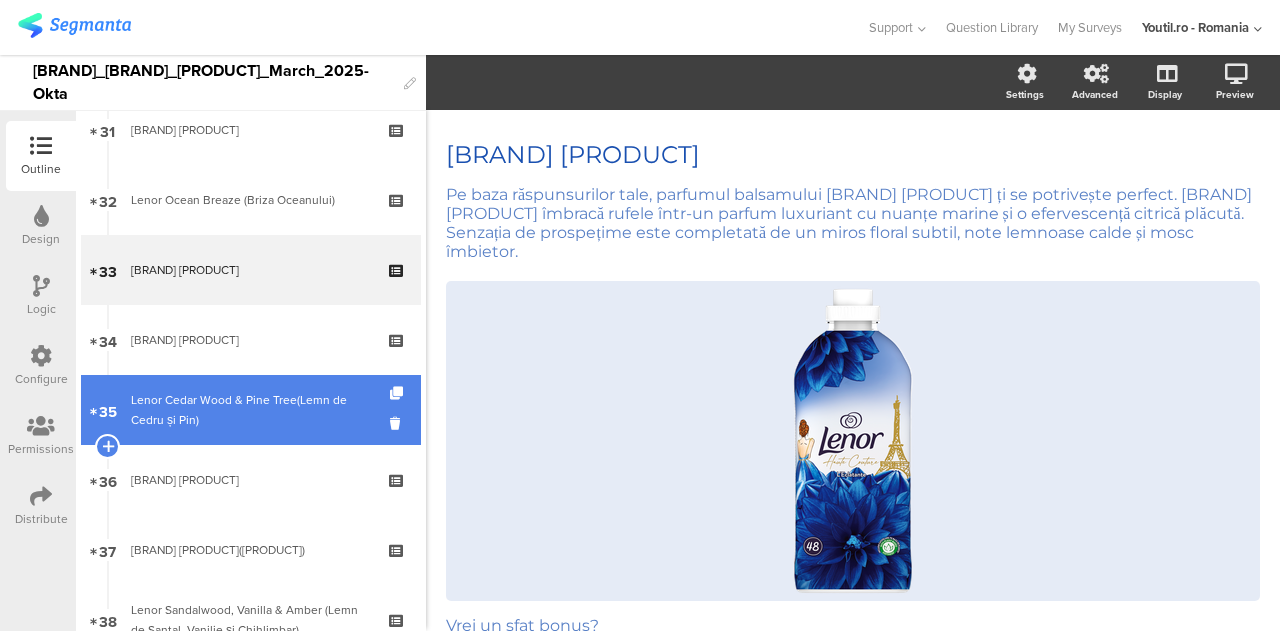 scroll, scrollTop: 2164, scrollLeft: 0, axis: vertical 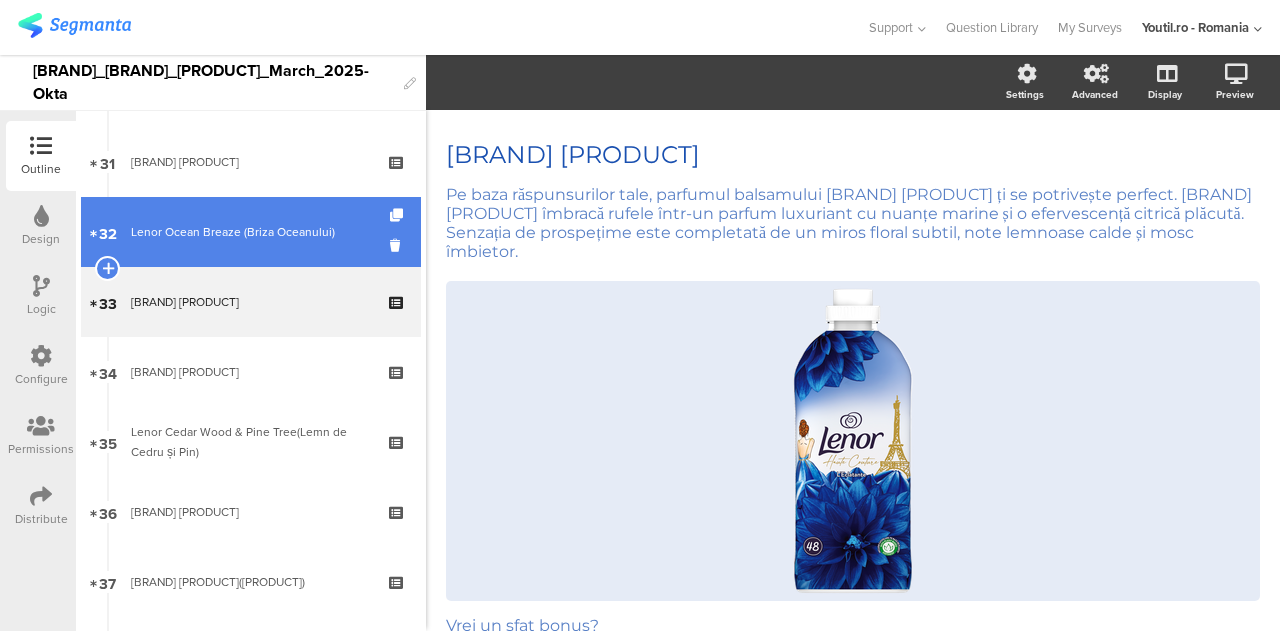 click on "32
[BRAND] [PRODUCT]" at bounding box center (251, 232) 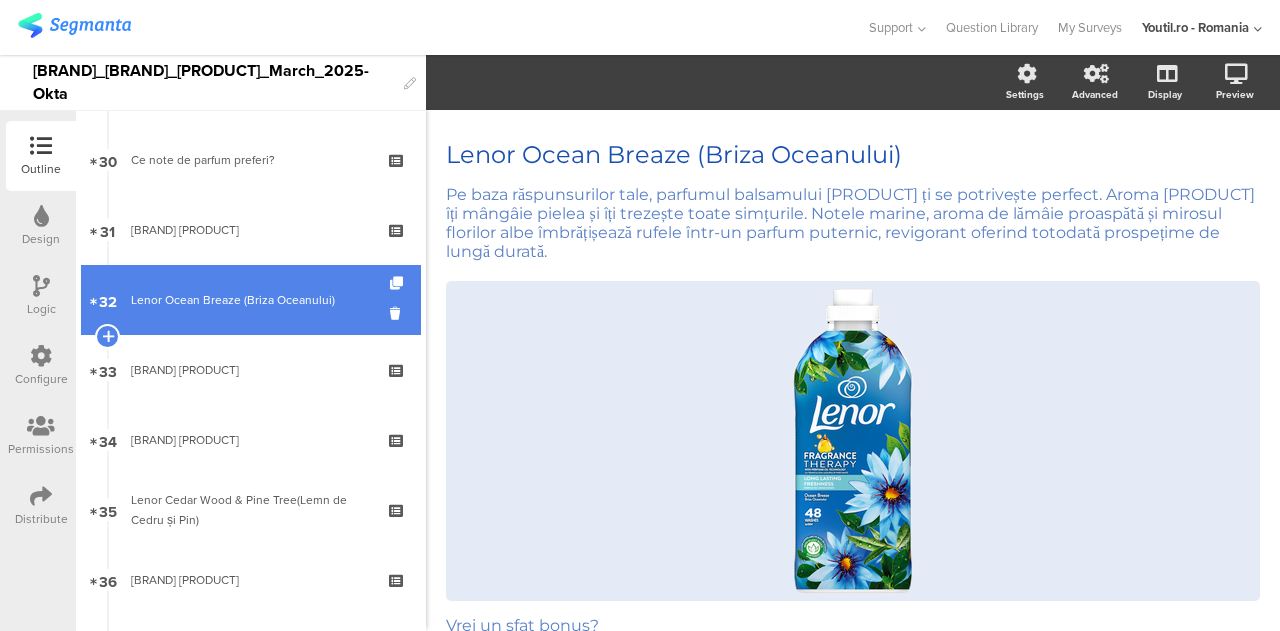 scroll, scrollTop: 2064, scrollLeft: 0, axis: vertical 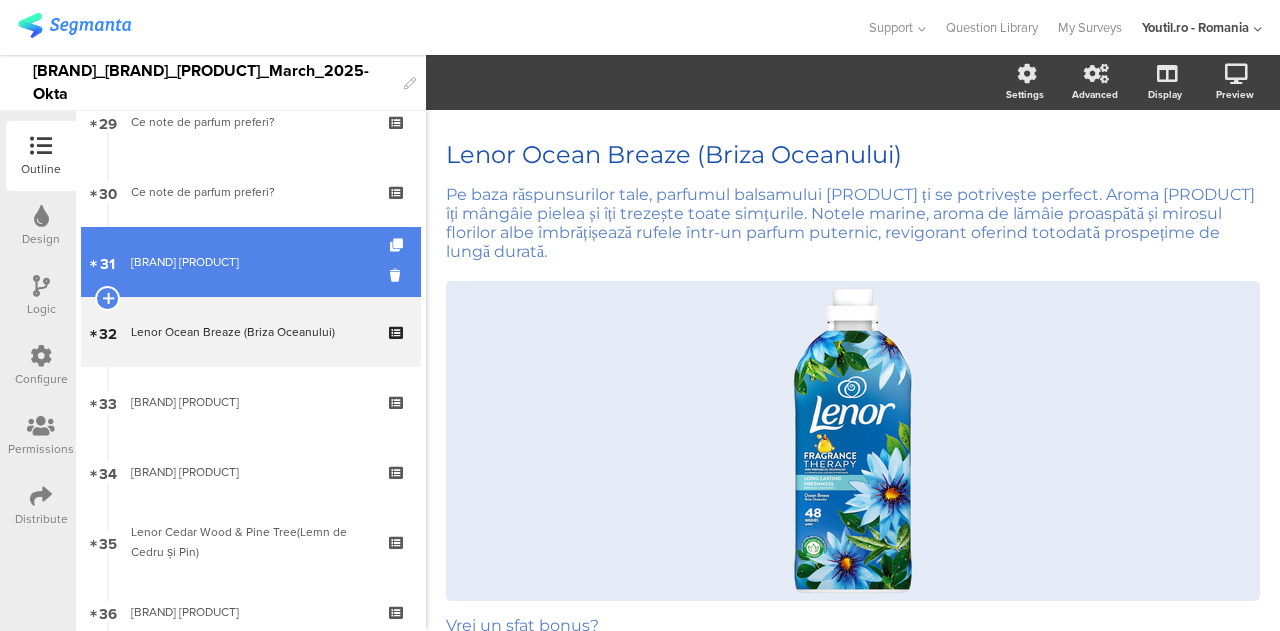 click on "[BRAND] [PRODUCT]" at bounding box center (250, 262) 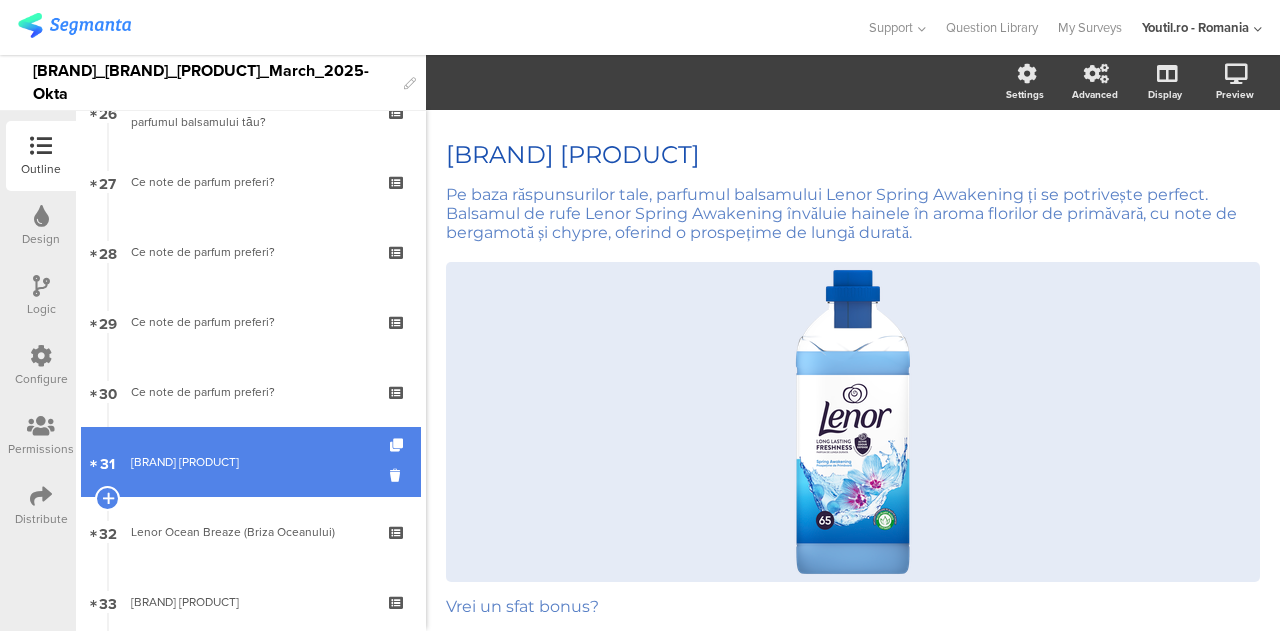 scroll, scrollTop: 1664, scrollLeft: 0, axis: vertical 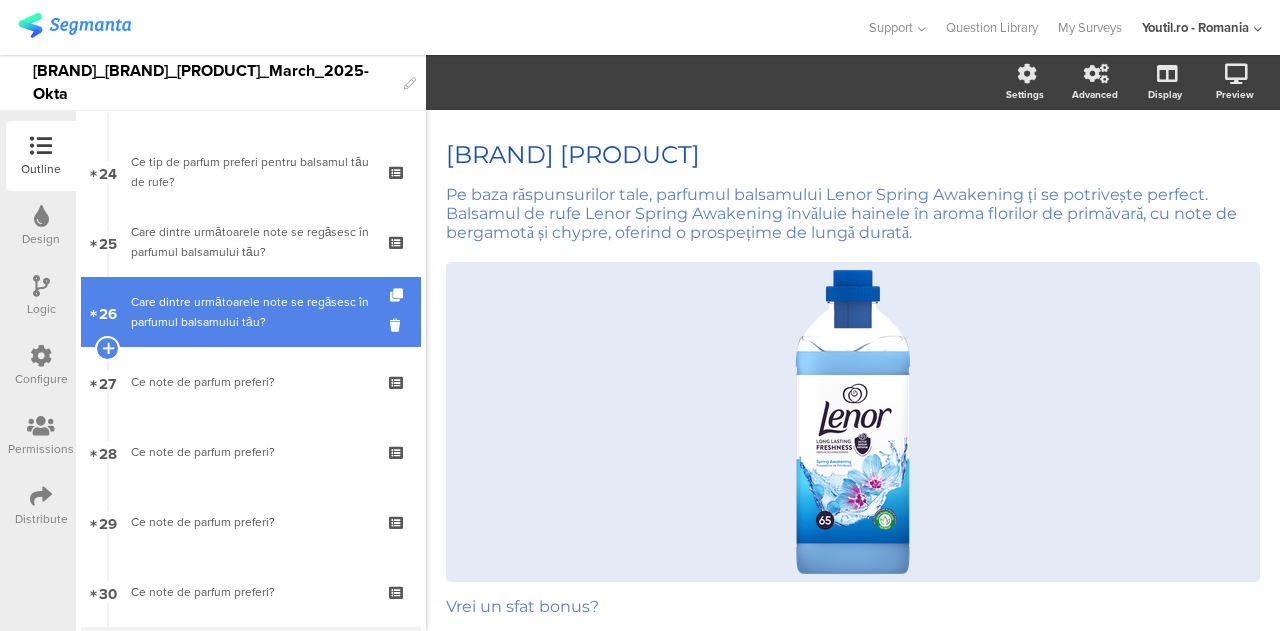 click on "Care dintre următoarele note se regăsesc în parfumul balsamului tău?" at bounding box center (250, 312) 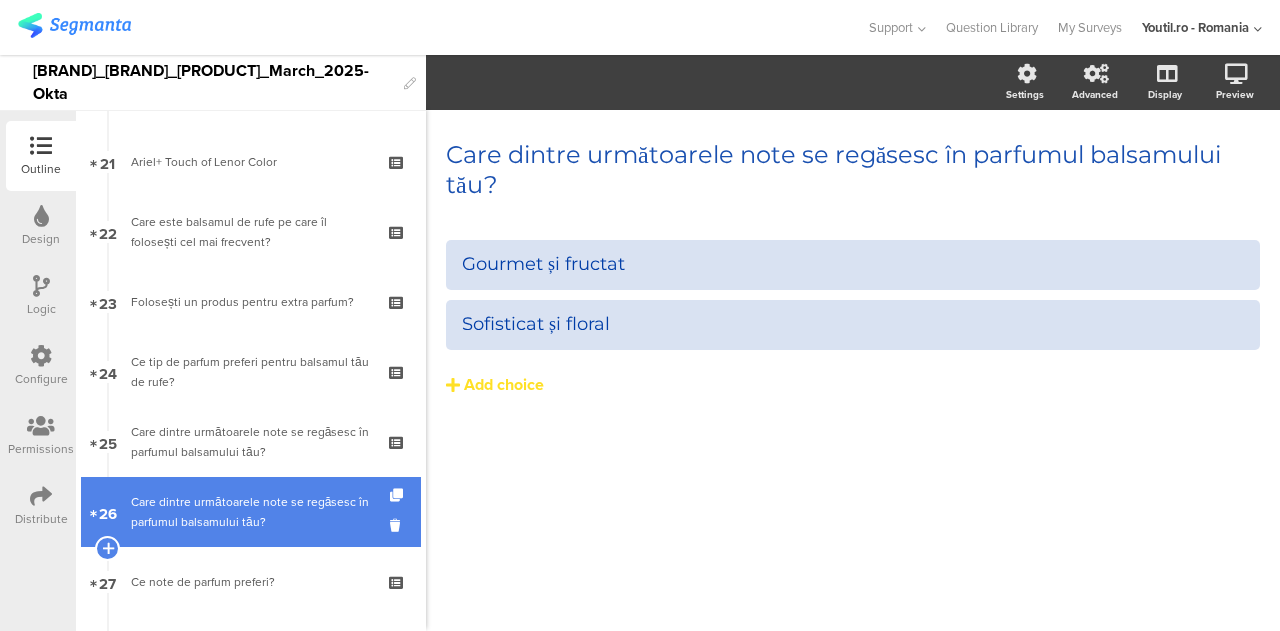 scroll, scrollTop: 1364, scrollLeft: 0, axis: vertical 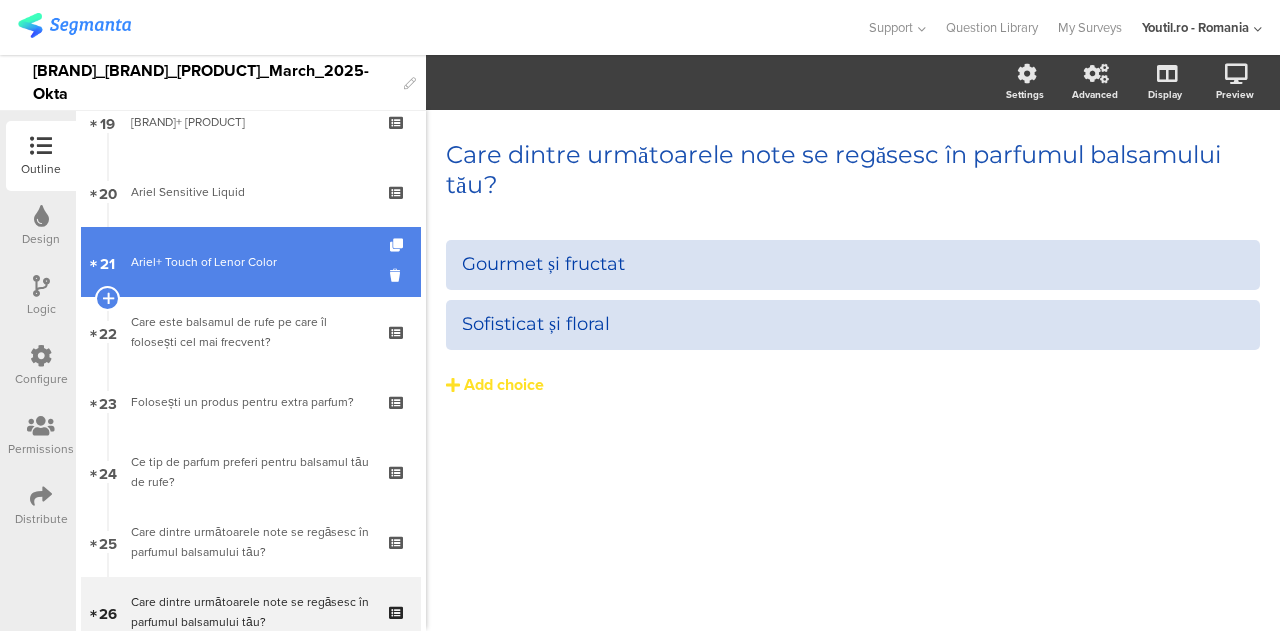 click on "21
[BRAND]+ [PRODUCT] [PRODUCT]" at bounding box center (251, 262) 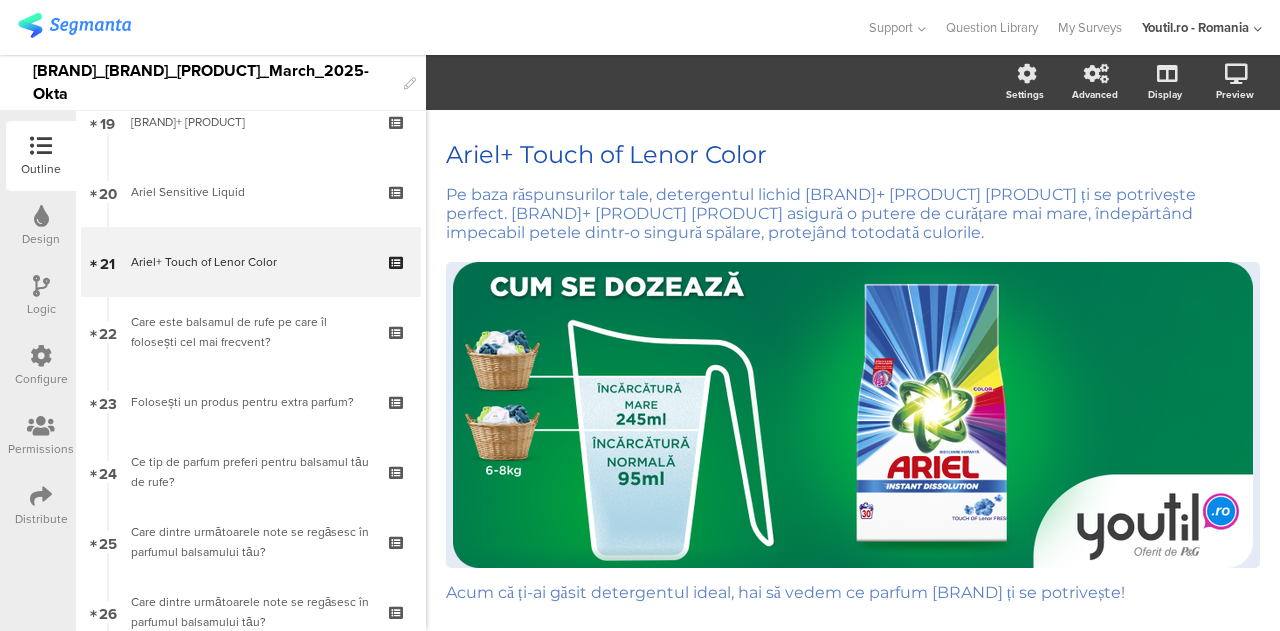click at bounding box center (41, 496) 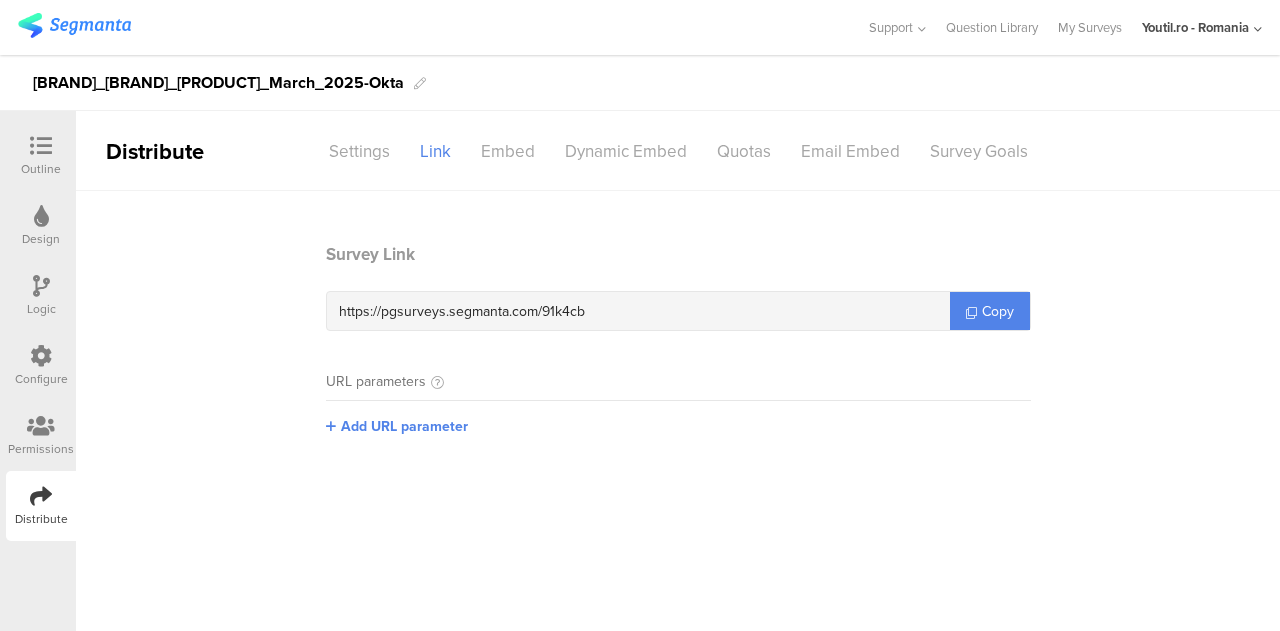 click on "https://pgsurveys.segmanta.com/91k4cb" at bounding box center [638, 311] 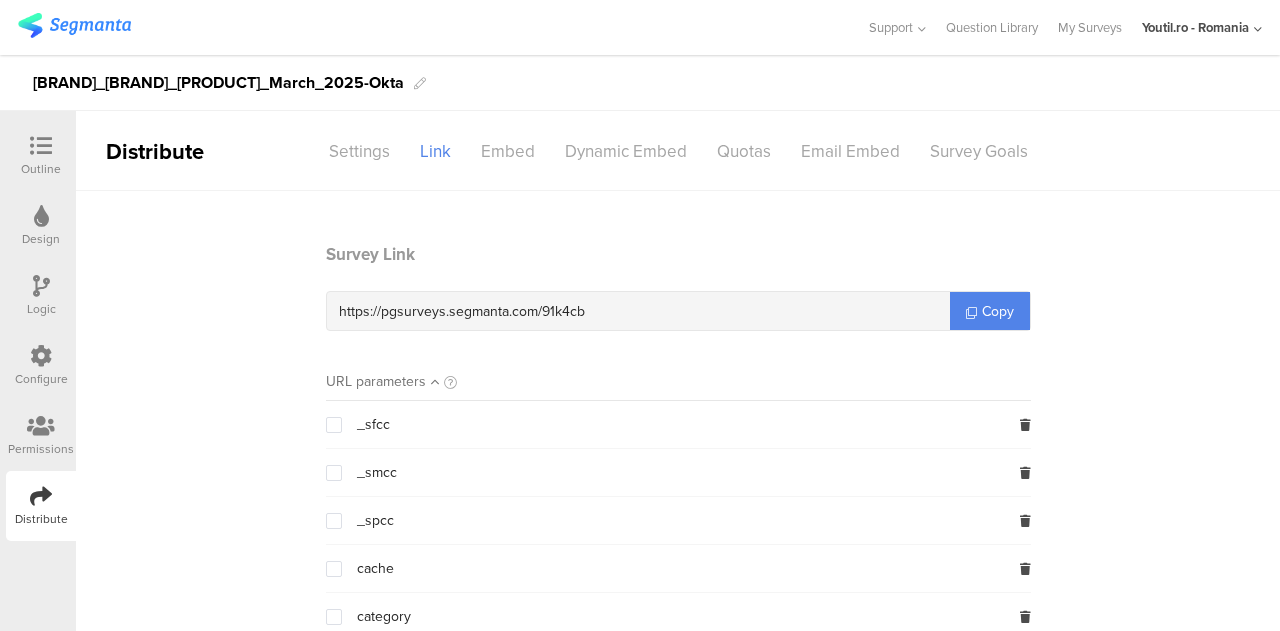 click on "https://pgsurveys.segmanta.com/91k4cb" at bounding box center (638, 311) 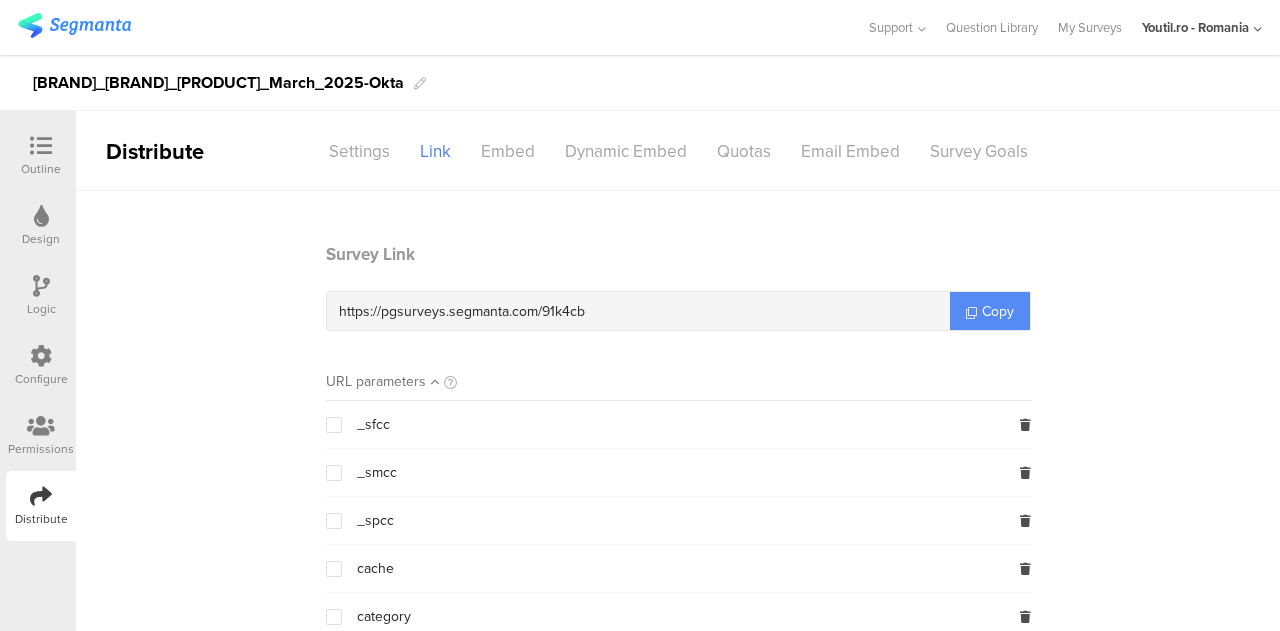 click on "Copy" at bounding box center [998, 311] 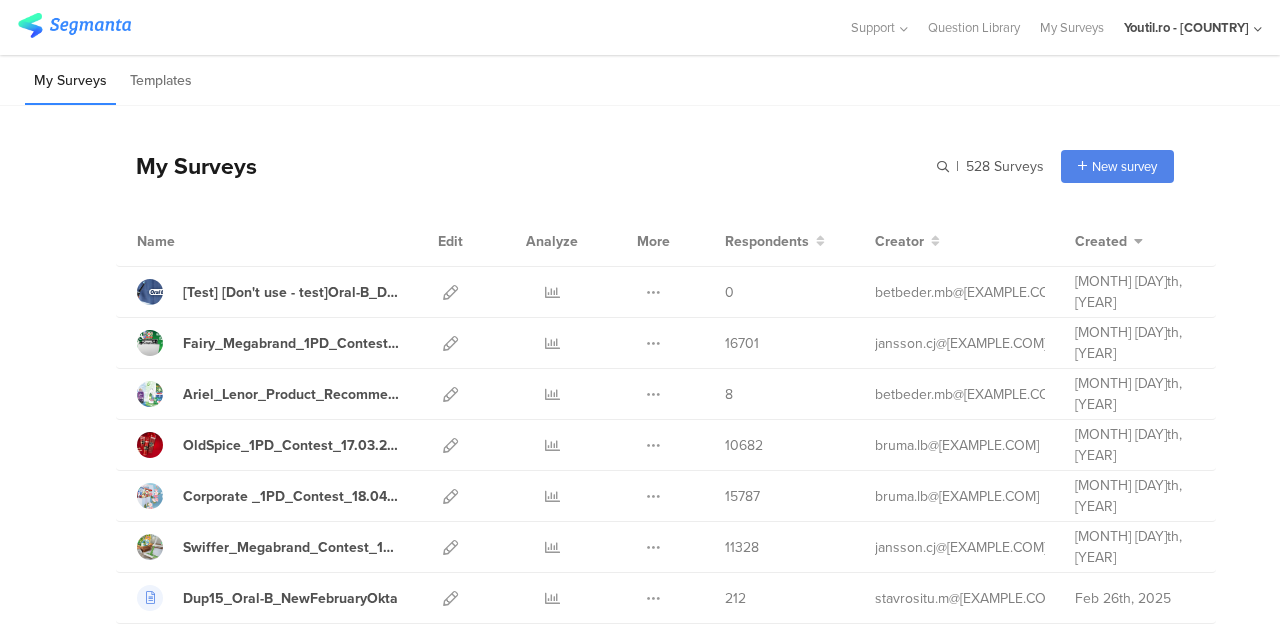 scroll, scrollTop: 0, scrollLeft: 0, axis: both 